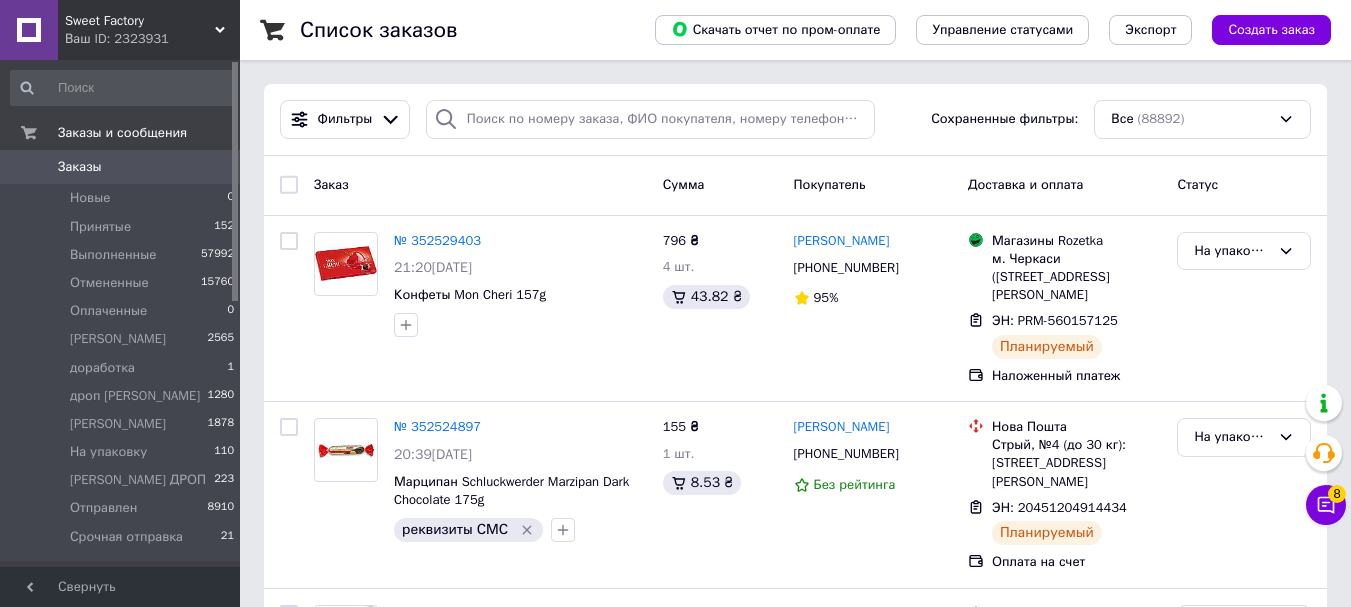 scroll, scrollTop: 0, scrollLeft: 0, axis: both 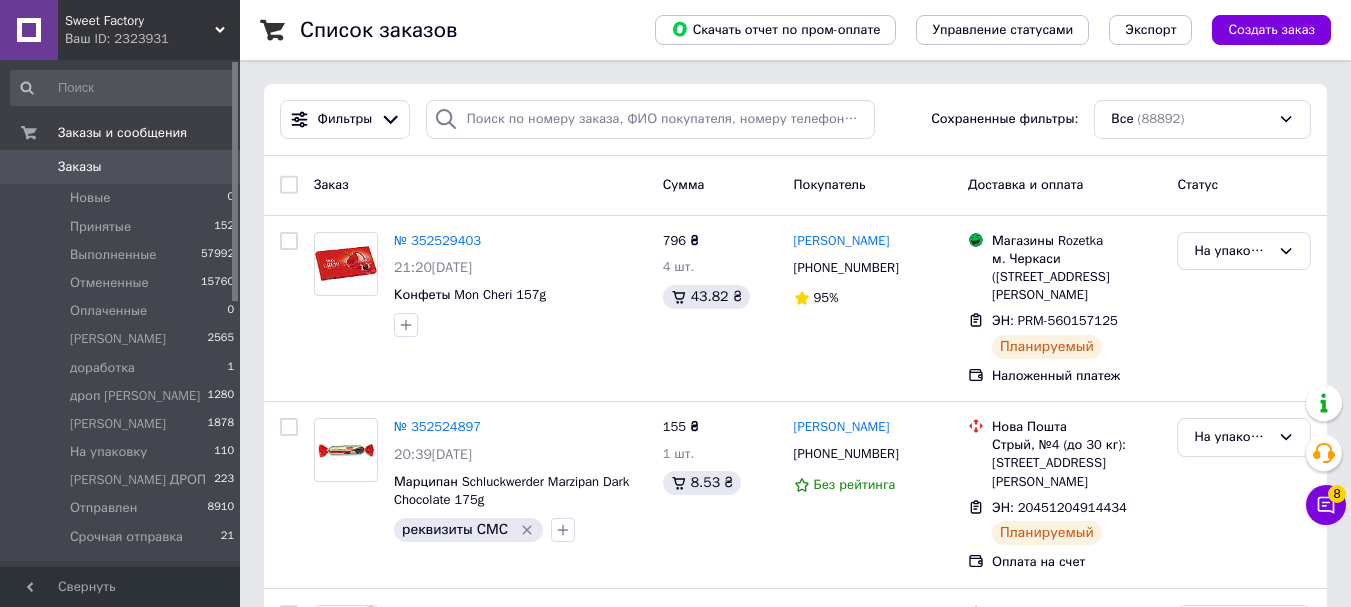 click on "0" at bounding box center (212, 167) 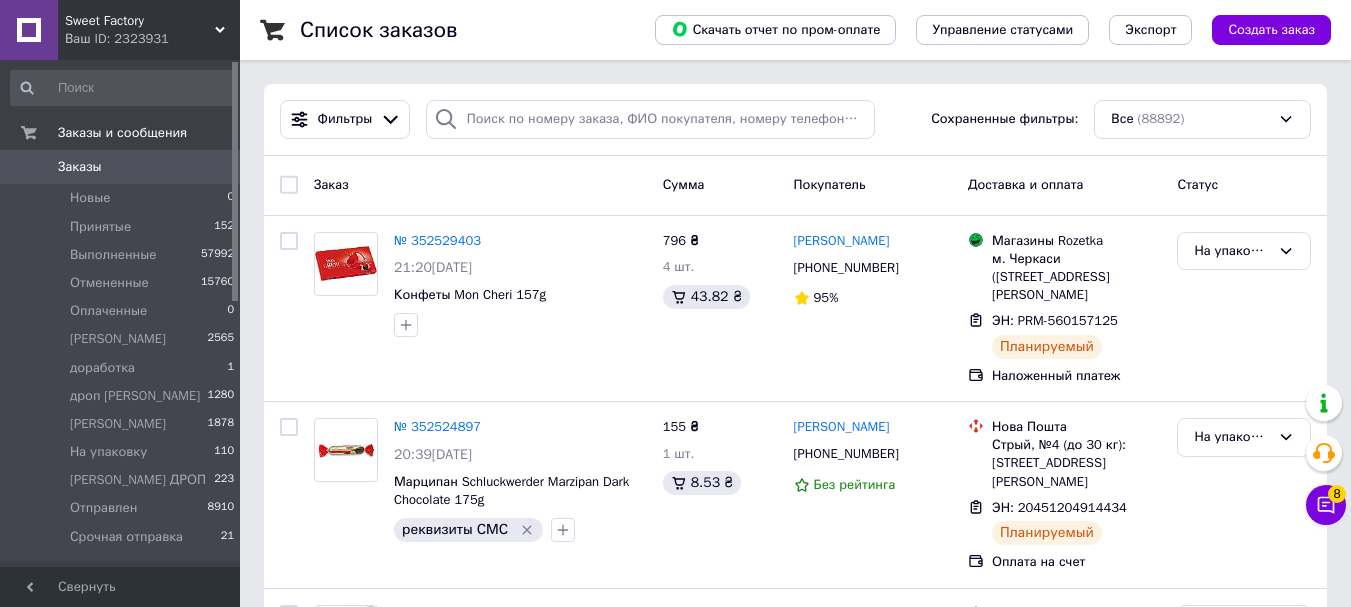 click on "Заказы" at bounding box center [121, 167] 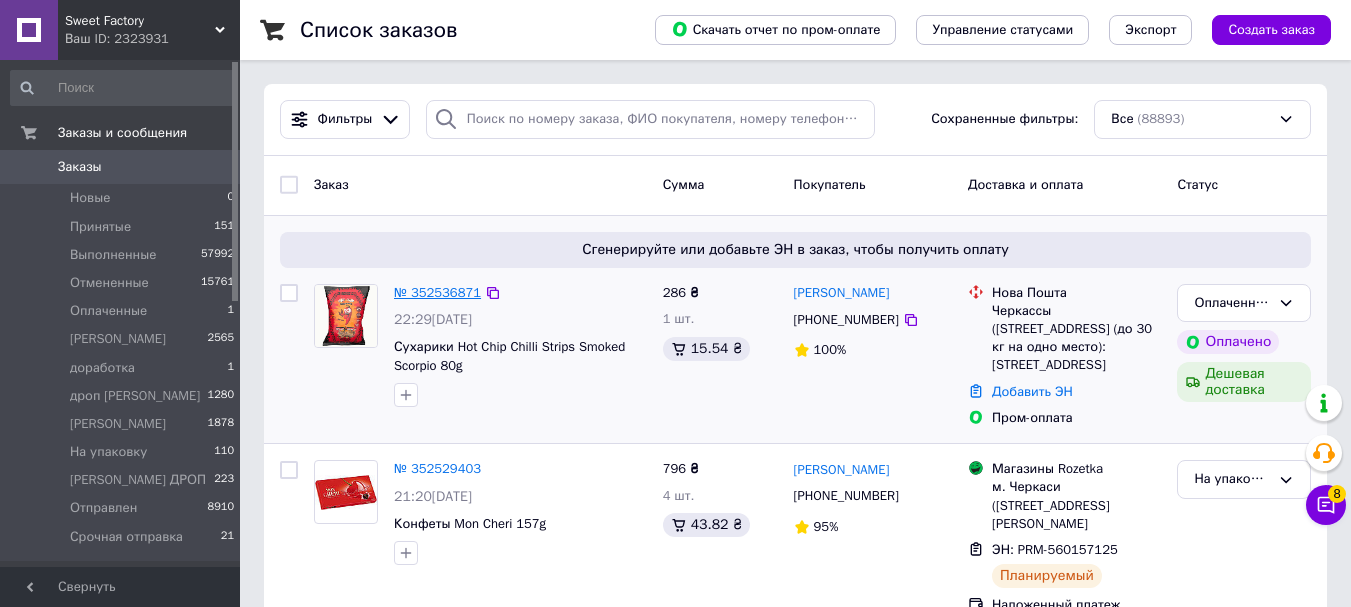 click on "№ 352536871" at bounding box center [437, 292] 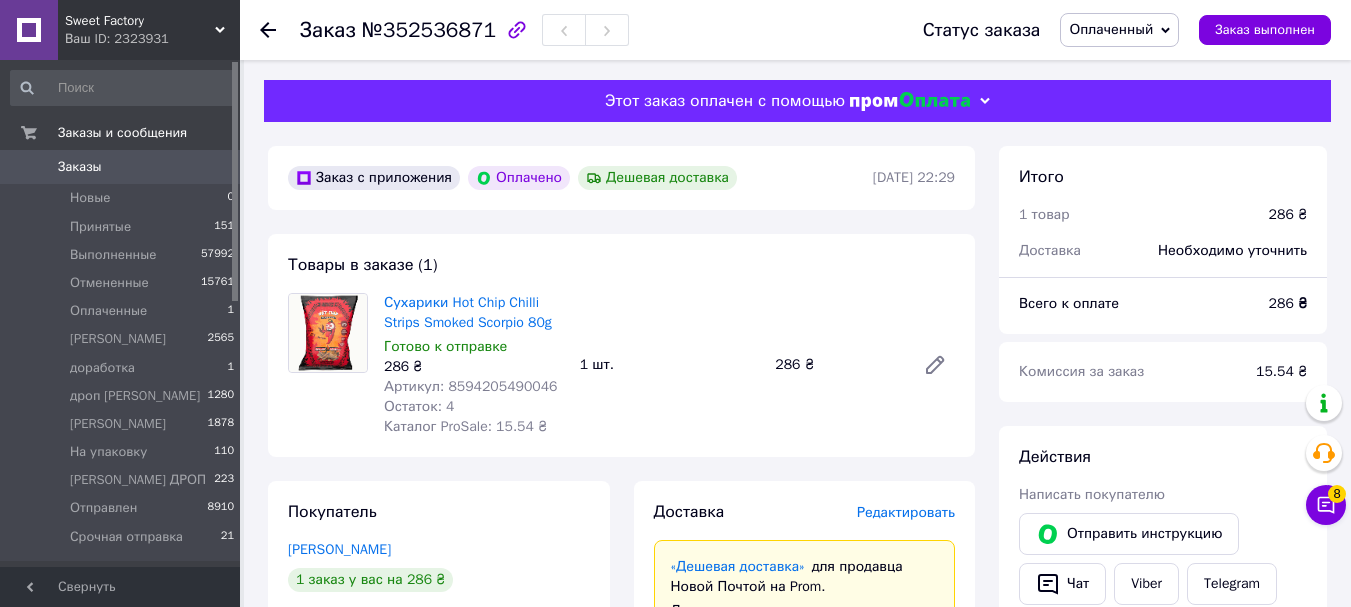 click on "Оплаченный" at bounding box center [1119, 30] 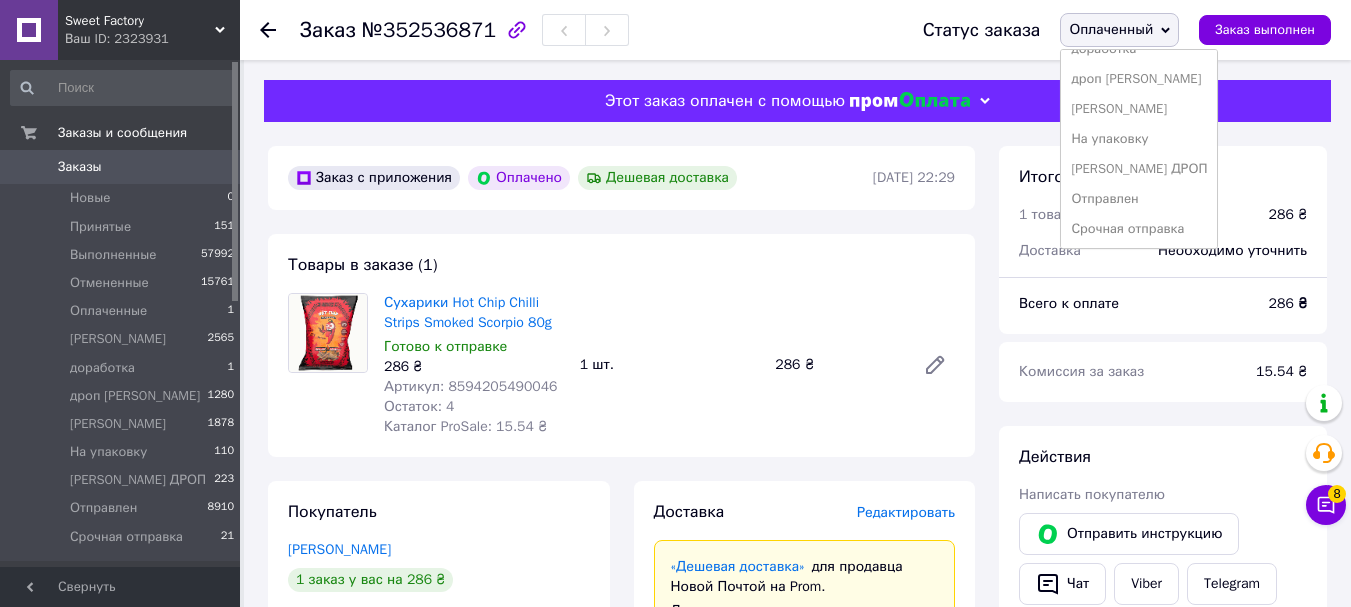 scroll, scrollTop: 142, scrollLeft: 0, axis: vertical 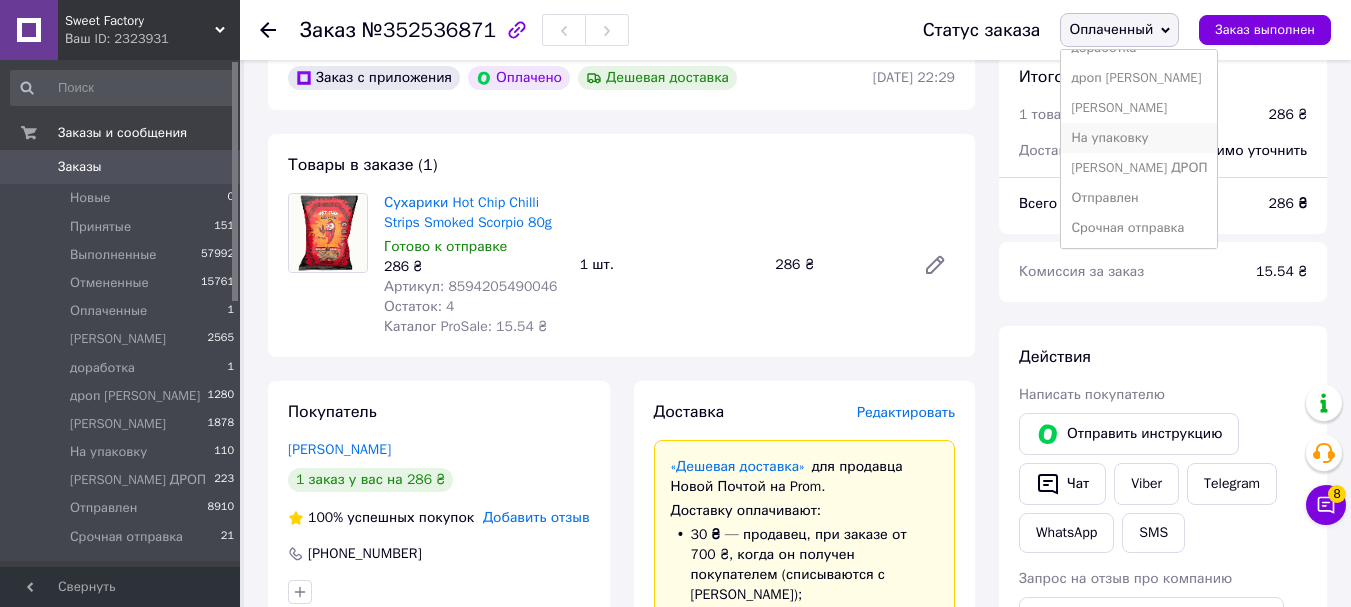 click on "На упаковку" at bounding box center [1139, 138] 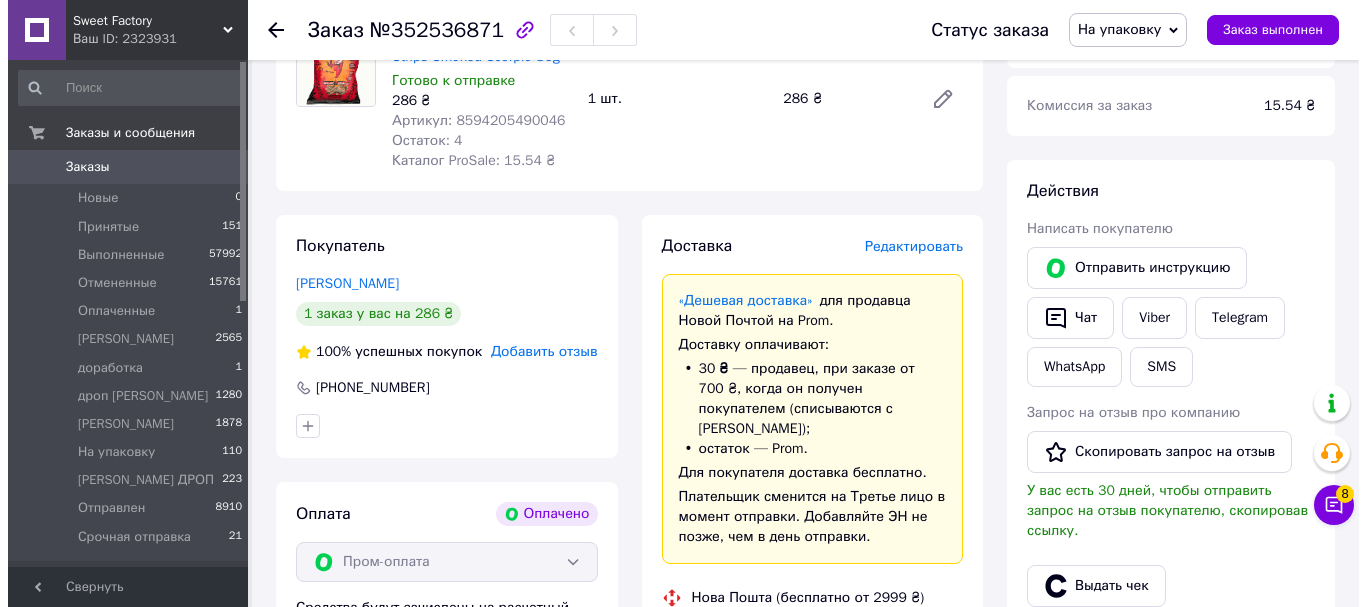 scroll, scrollTop: 300, scrollLeft: 0, axis: vertical 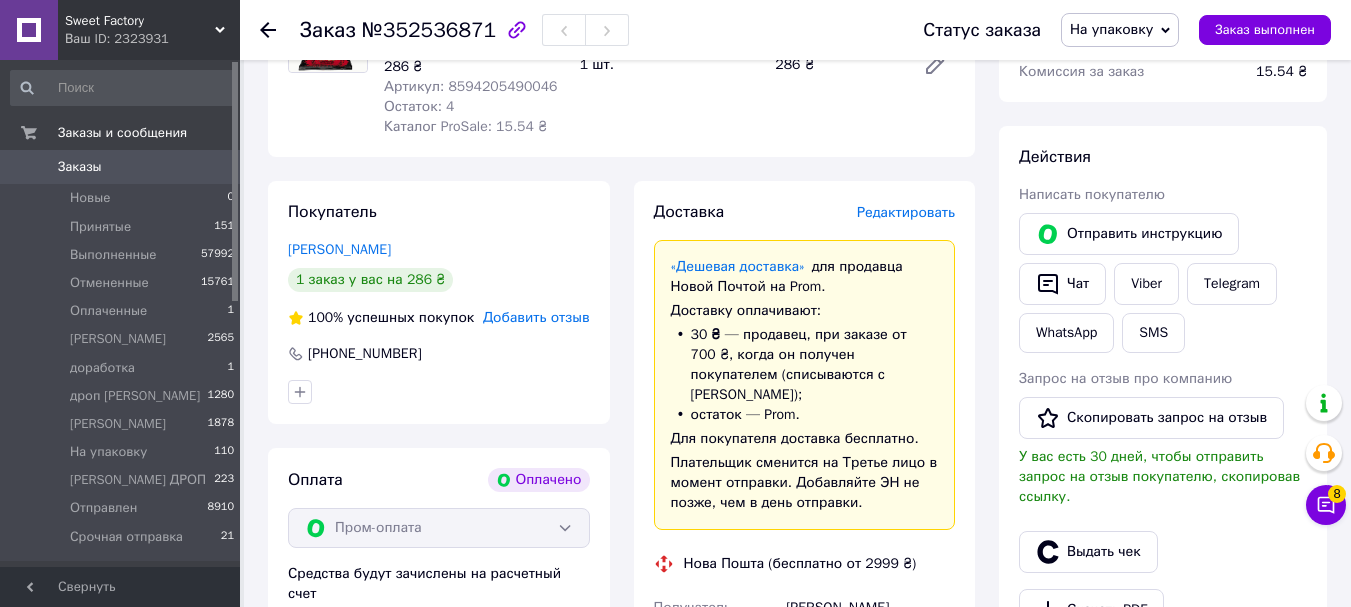 click on "Редактировать" at bounding box center (906, 212) 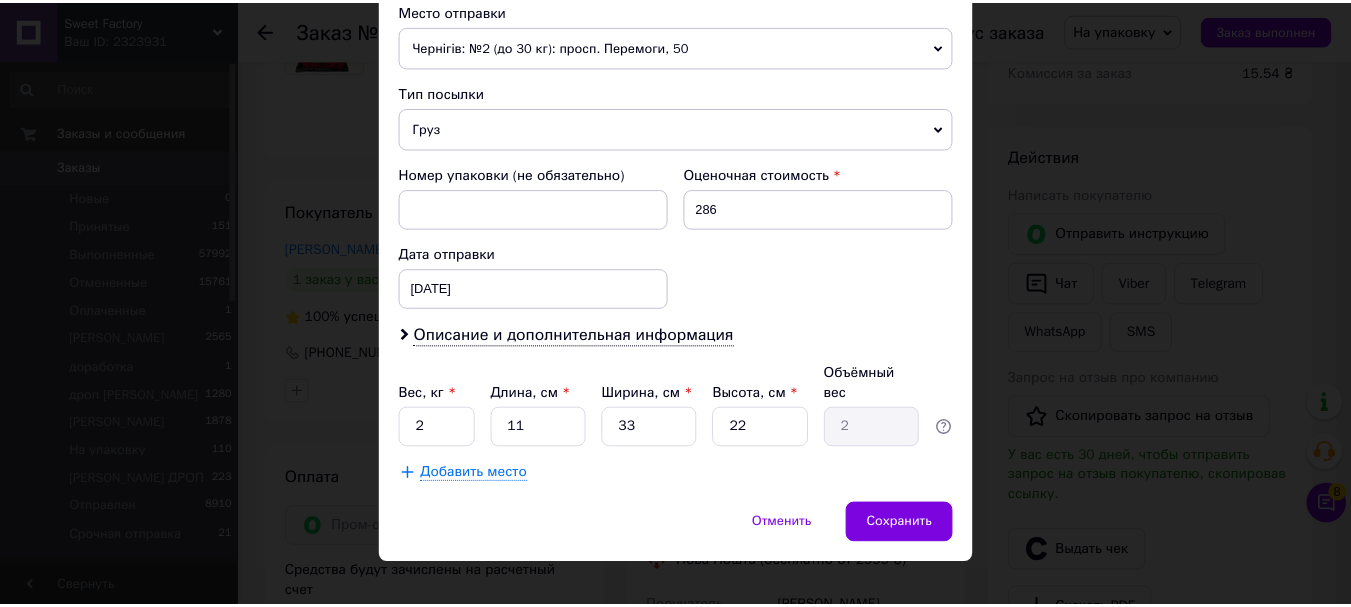 scroll, scrollTop: 721, scrollLeft: 0, axis: vertical 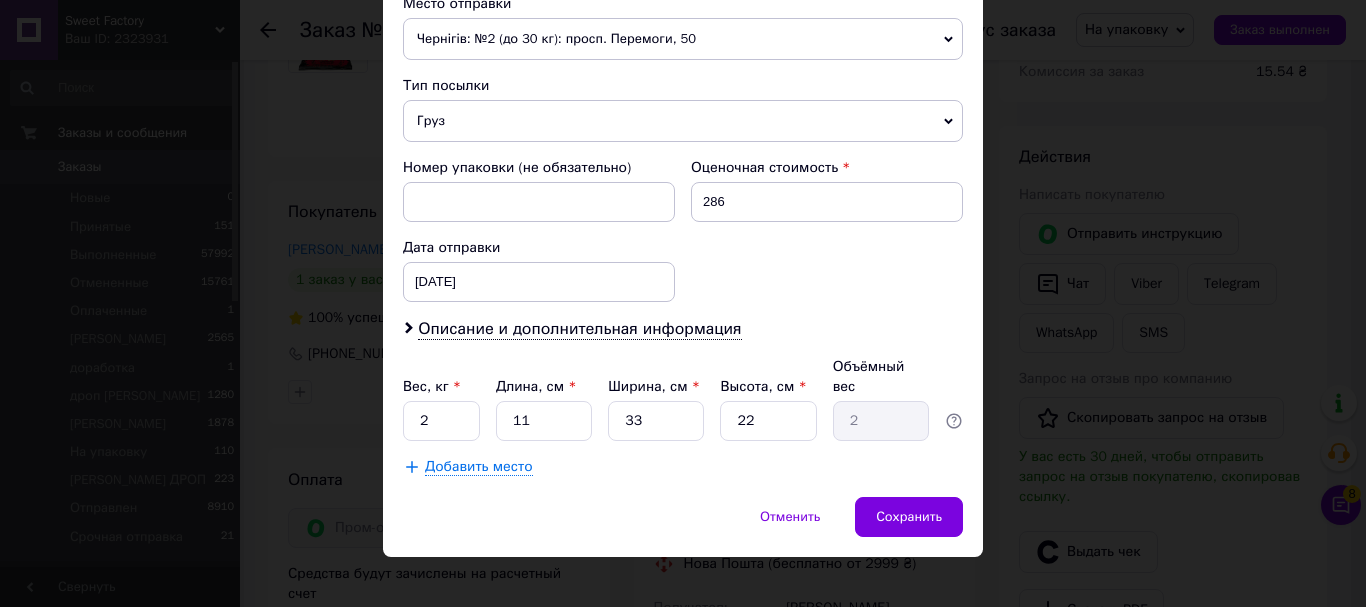 click on "Груз" at bounding box center [683, 121] 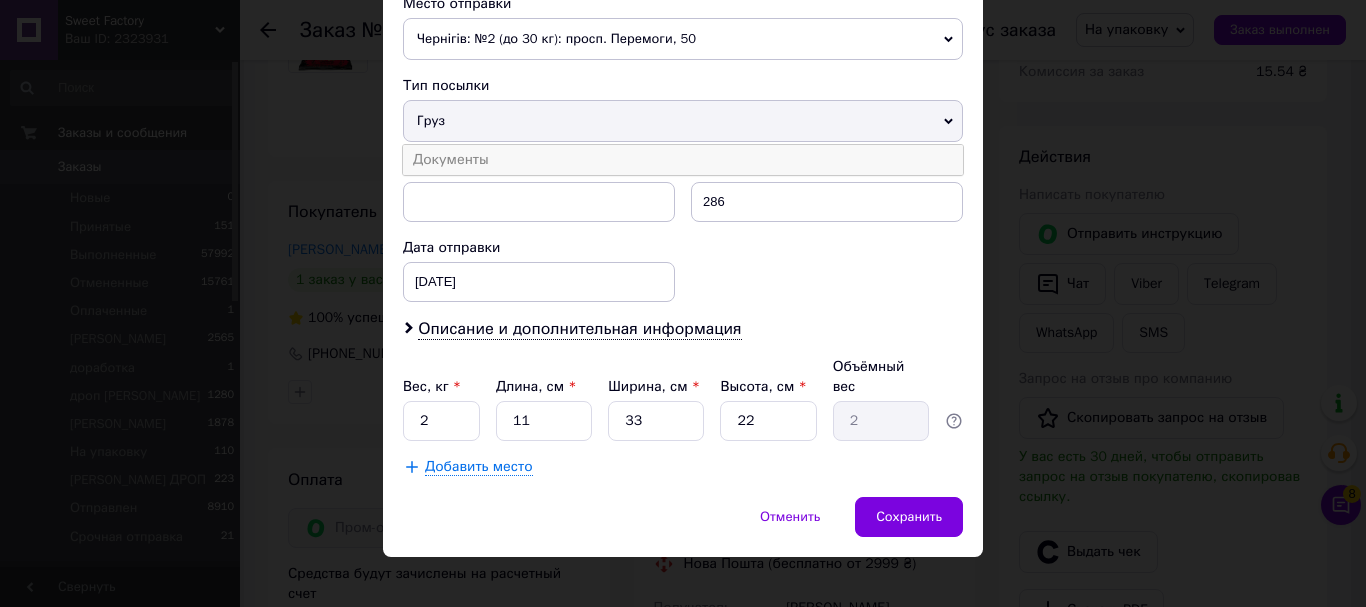 click on "Документы" at bounding box center (683, 160) 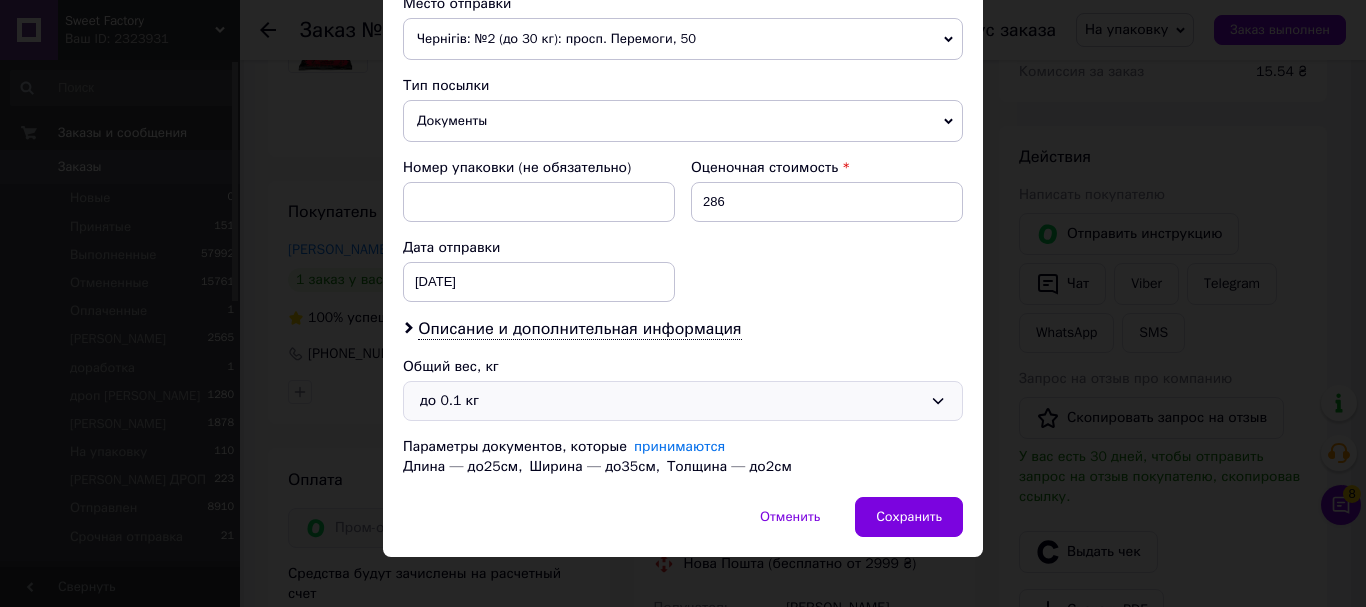 click on "до 0.1 кг" at bounding box center (671, 401) 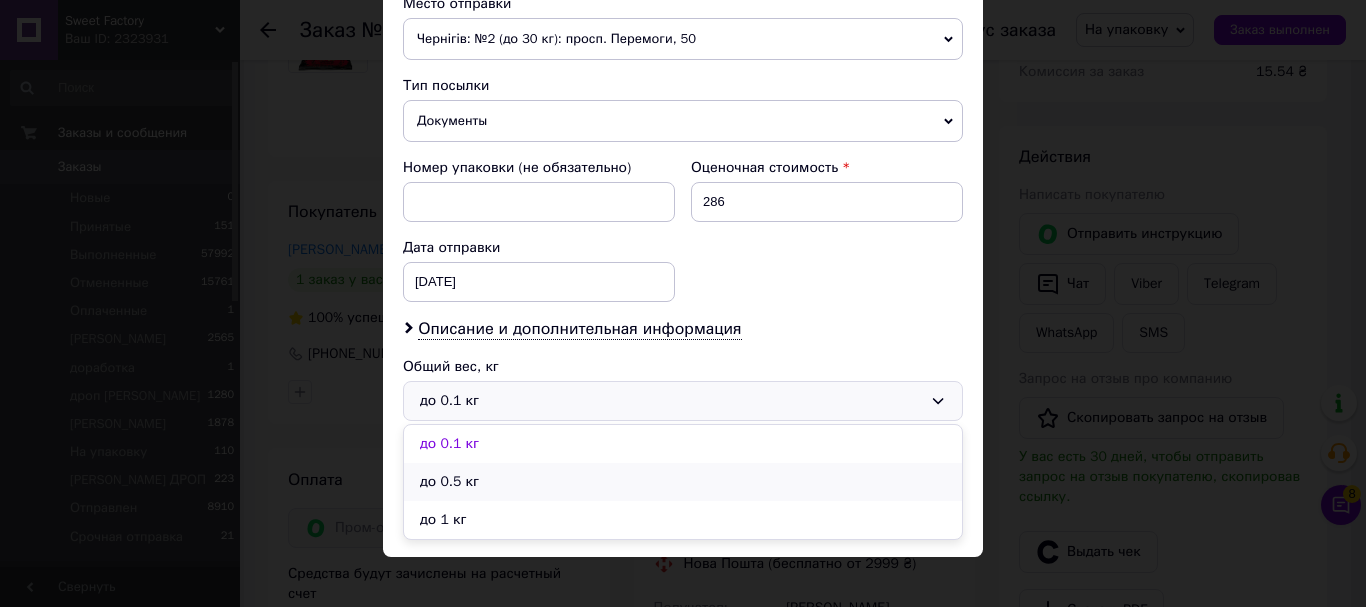 click on "до 0.5 кг" at bounding box center [683, 482] 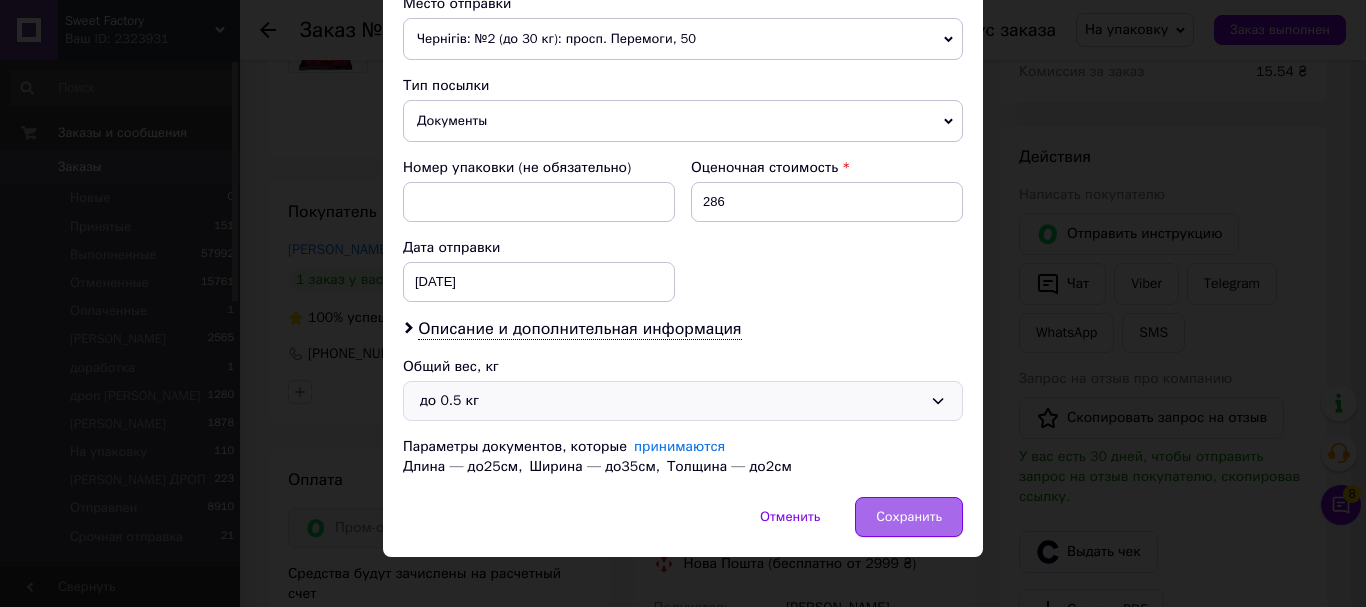 click on "Сохранить" at bounding box center [909, 517] 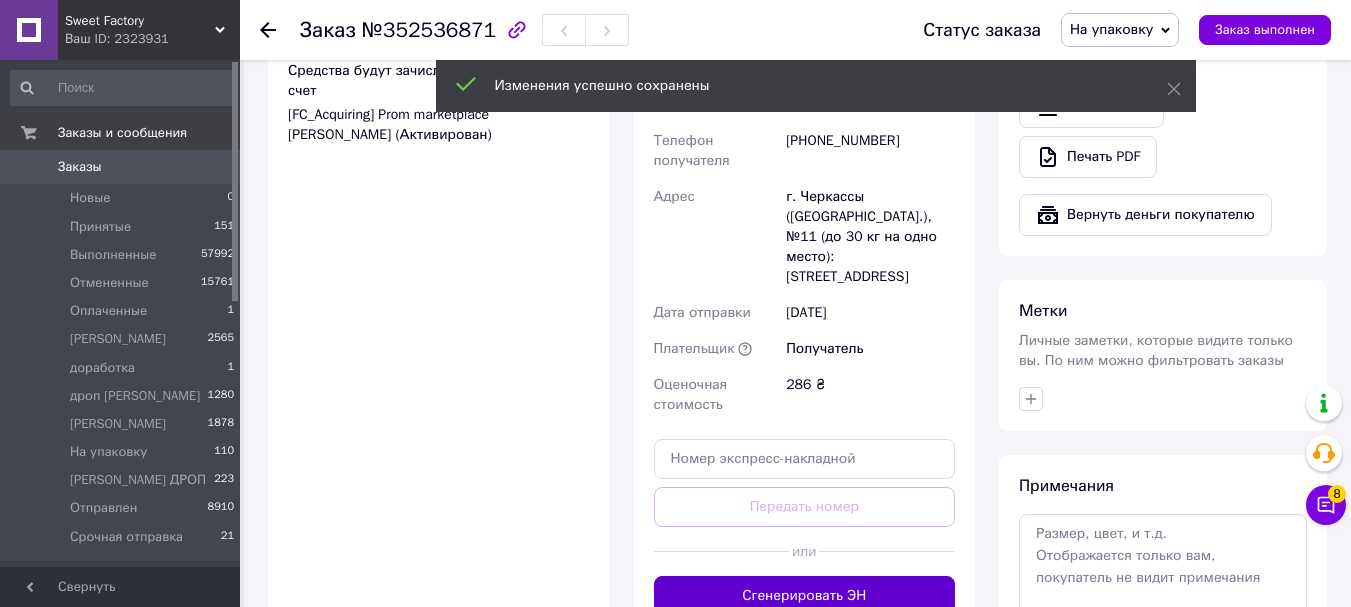 scroll, scrollTop: 900, scrollLeft: 0, axis: vertical 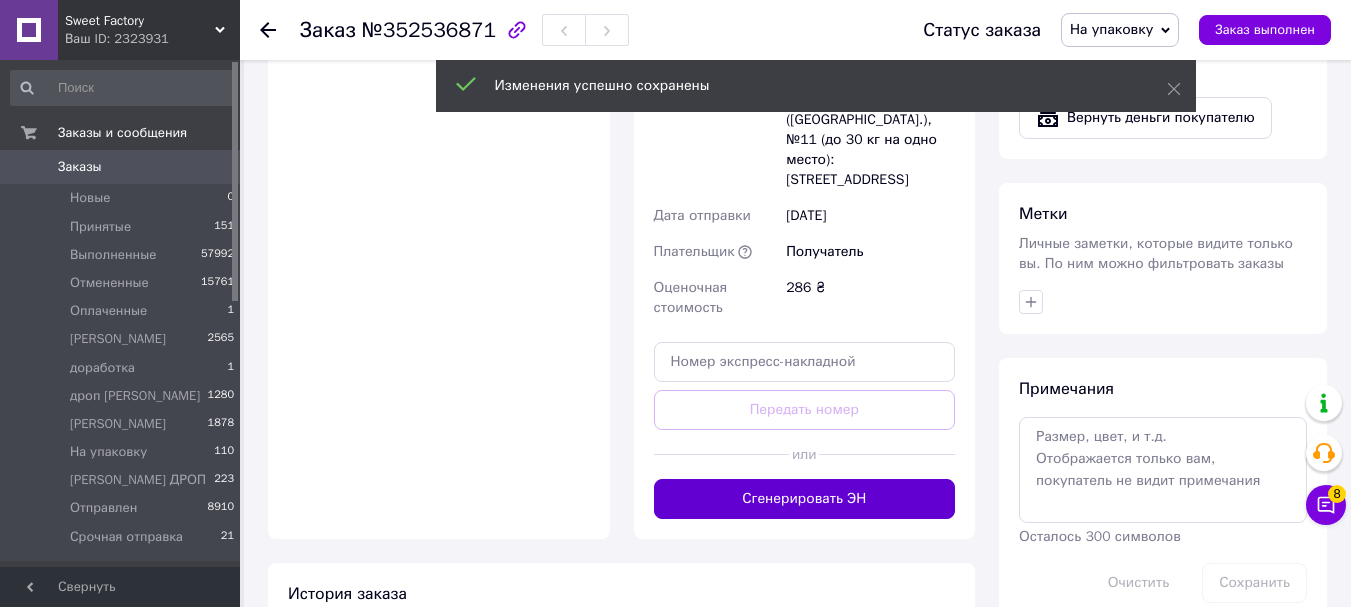 click on "Сгенерировать ЭН" at bounding box center (805, 499) 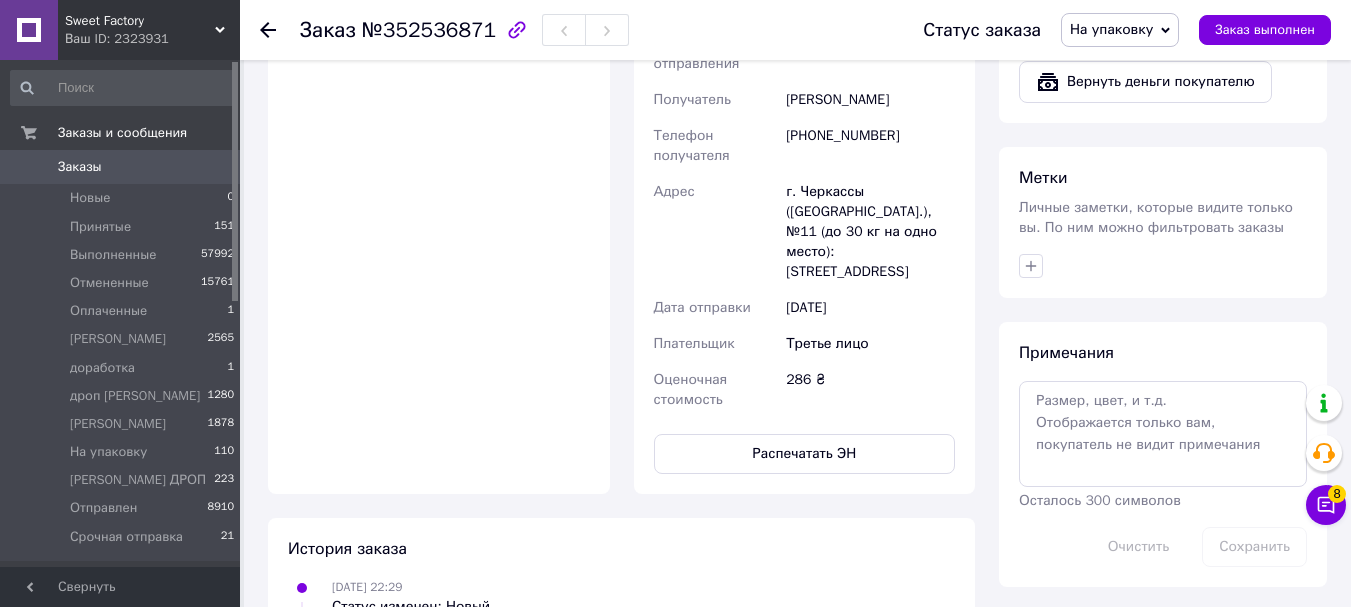 click on "Итого 1 товар 286 ₴ Всего к оплате 286 ₴ Комиссия за заказ 15.54 ₴ Действия Написать покупателю   Отправить инструкцию   Чат Viber Telegram WhatsApp SMS Запрос на отзыв про компанию   Скопировать запрос на отзыв У вас есть 30 дней, чтобы отправить запрос на отзыв покупателю, скопировав ссылку.   Выдать чек   Скачать PDF   Печать PDF   Вернуть деньги покупателю Метки Личные заметки, которые видите только вы. По ним можно фильтровать заказы Примечания Осталось 300 символов Очистить Сохранить" at bounding box center (1163, 155) 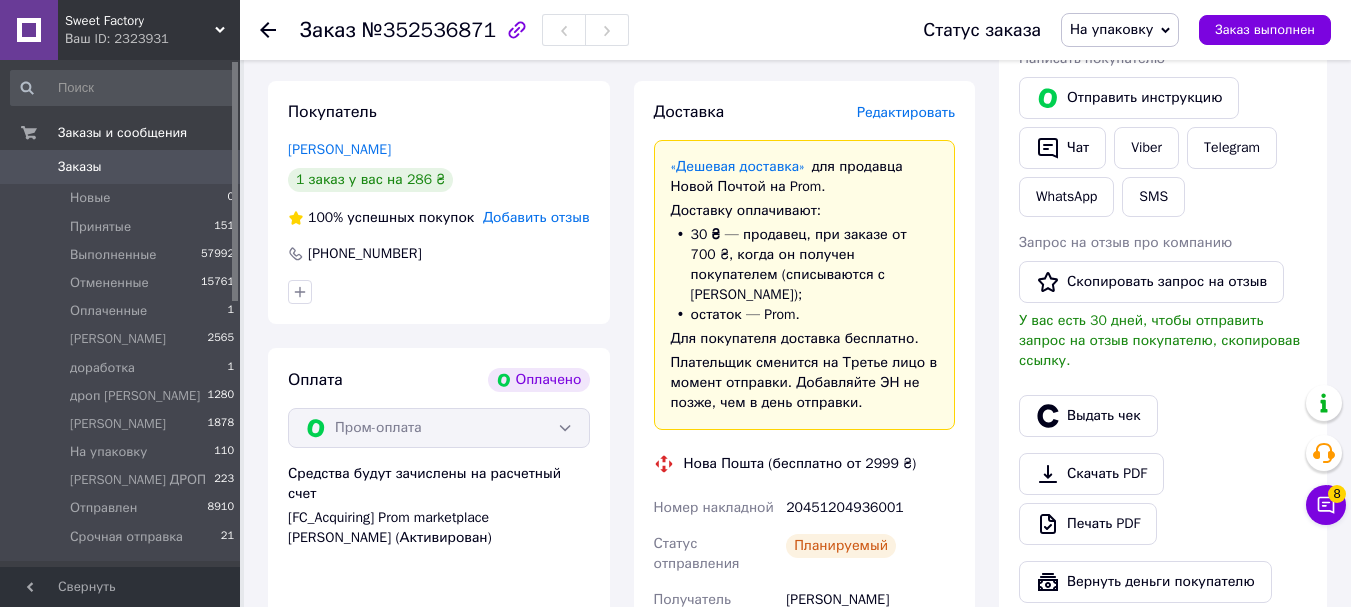 click on "20451204936001" at bounding box center [870, 508] 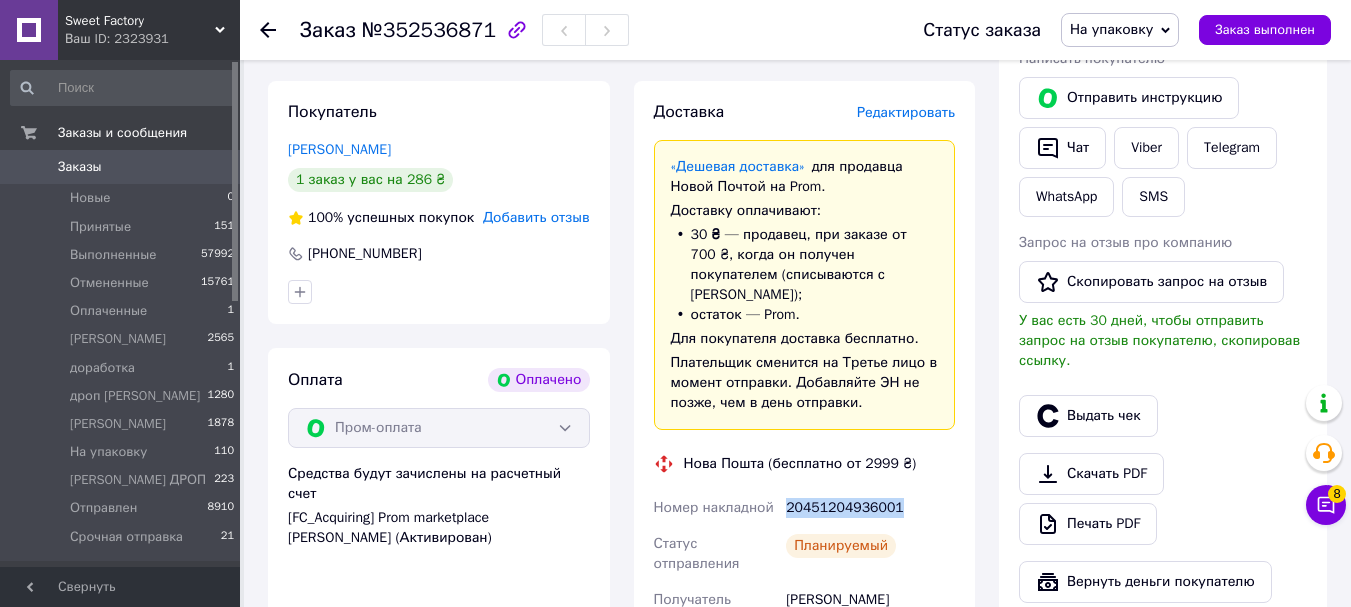 click on "20451204936001" at bounding box center [870, 508] 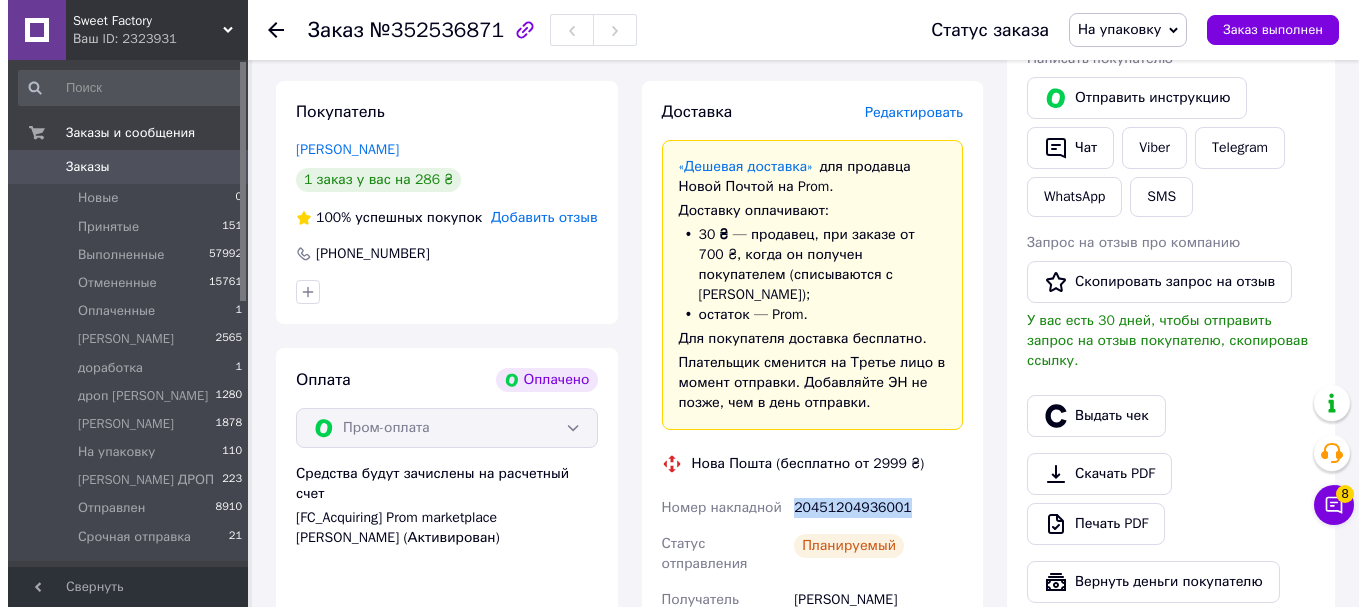 scroll, scrollTop: 200, scrollLeft: 0, axis: vertical 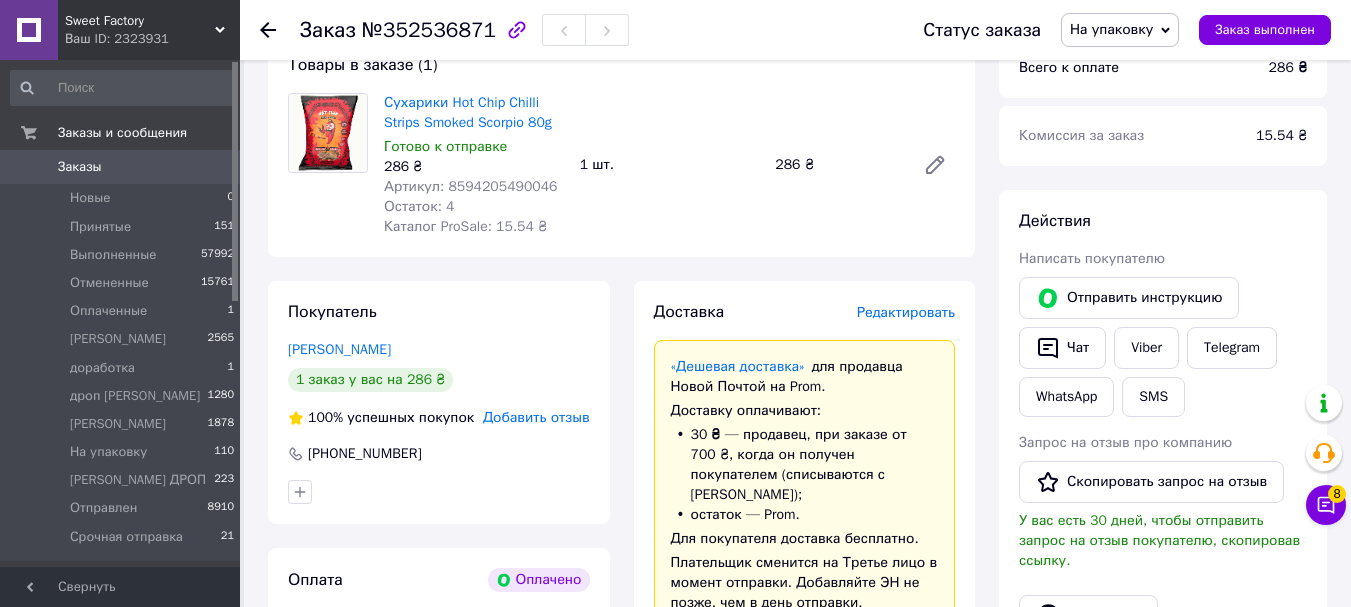 drag, startPoint x: 893, startPoint y: 322, endPoint x: 875, endPoint y: 369, distance: 50.32892 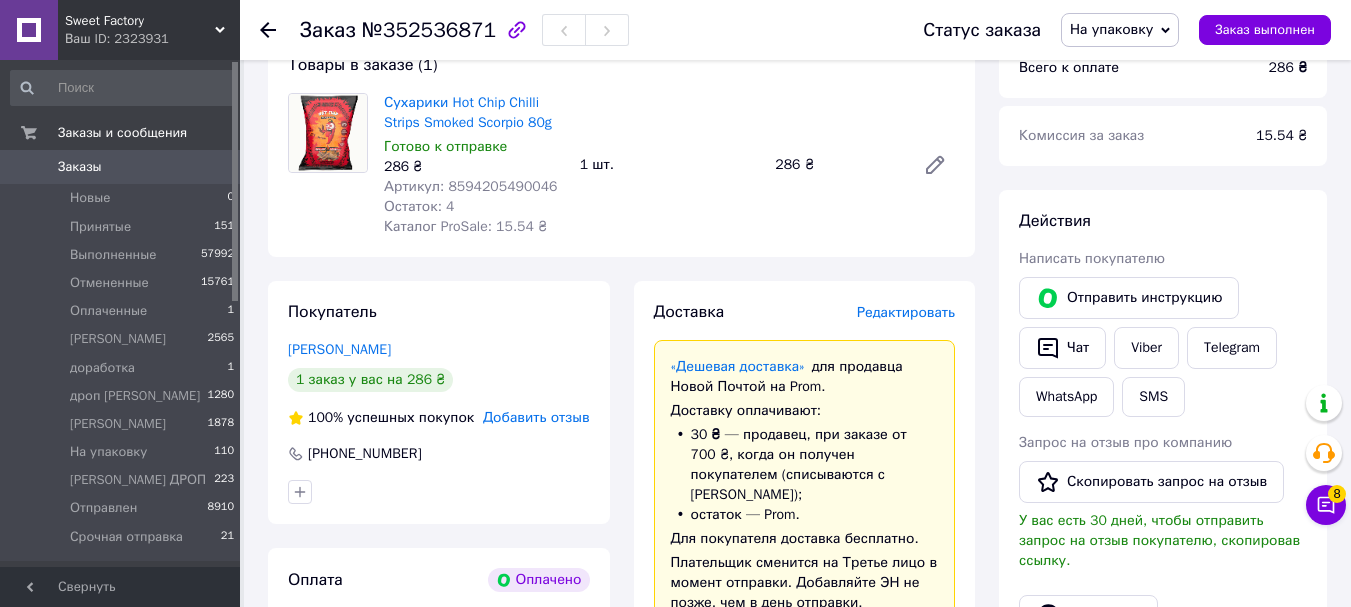 click on "Доставка Редактировать «Дешевая доставка»   для продавца [GEOGRAPHIC_DATA] на Prom. Доставку оплачивают: 30 ₴   — продавец , при заказе от 700 ₴, когда он
получен покупателем (списываются с [PERSON_NAME]); остаток — Prom. Для покупателя доставка бесплатно. Плательщик сменится на Третье лицо в момент отправки.
Добавляйте ЭН не позже, чем в день отправки. Нова Пошта (бесплатно от 2999 ₴) Номер накладной 20451204936001 Статус отправления Планируемый Получатель [PERSON_NAME] Телефон получателя [PHONE_NUMBER] Адрес Дата отправки [DATE] Плательщик Третье лицо 286 ₴" at bounding box center [805, 737] 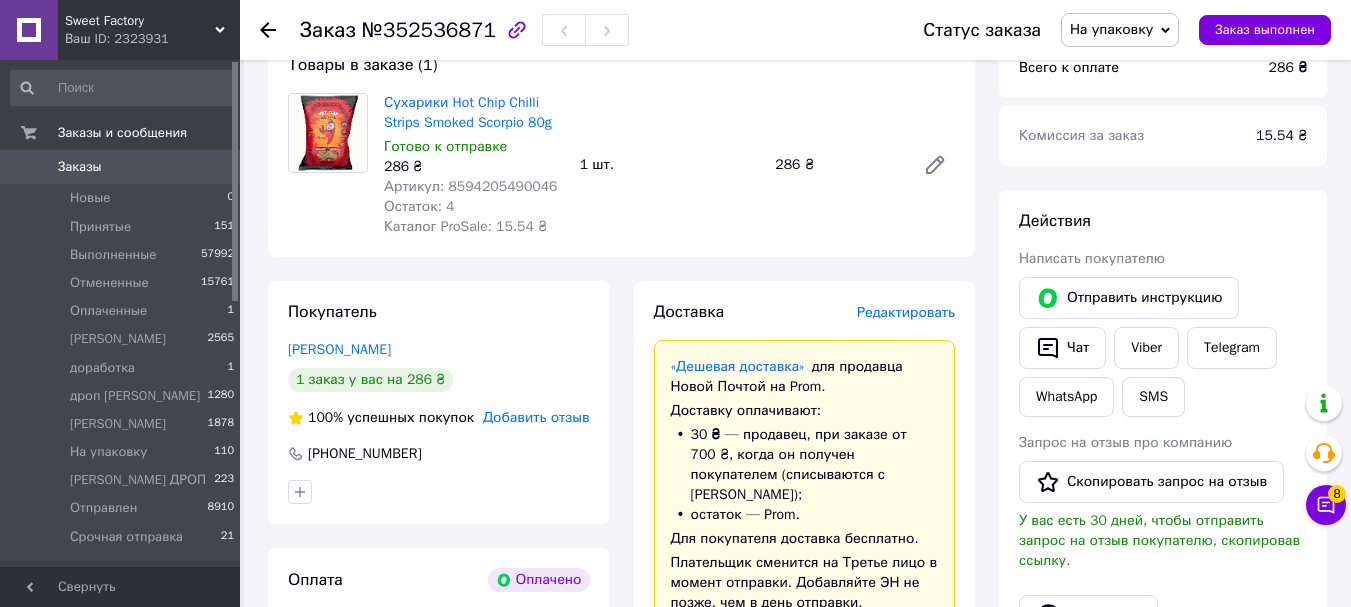 click on "Редактировать" at bounding box center [906, 312] 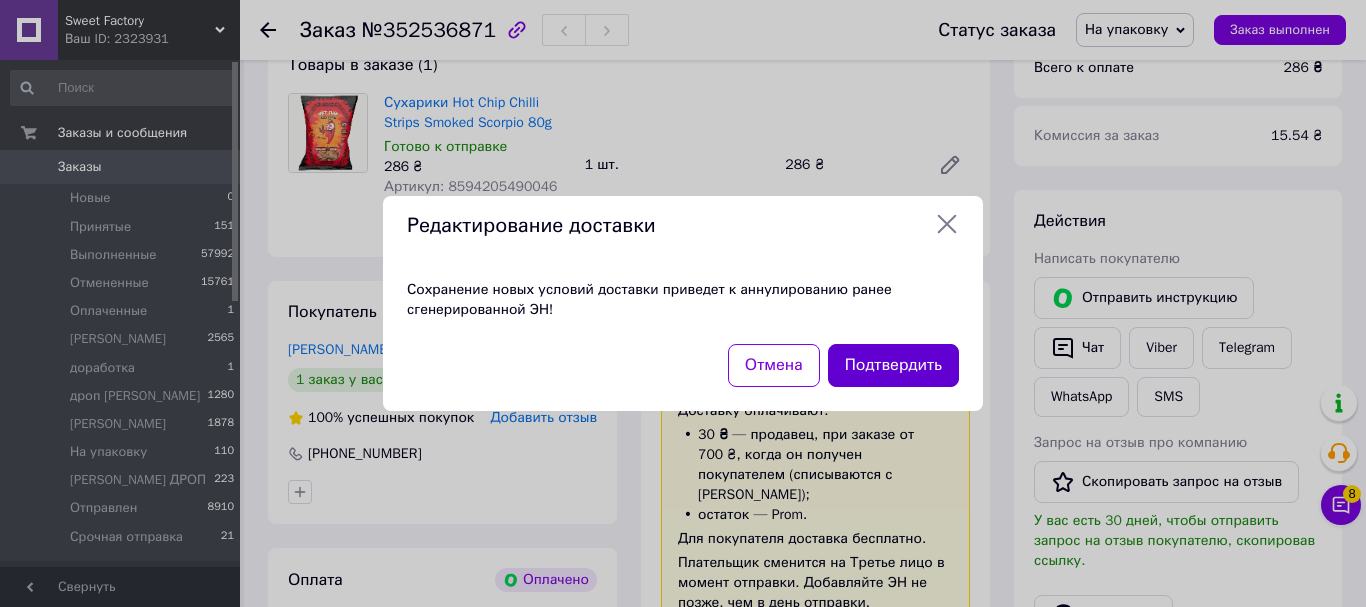 click on "Подтвердить" at bounding box center [893, 365] 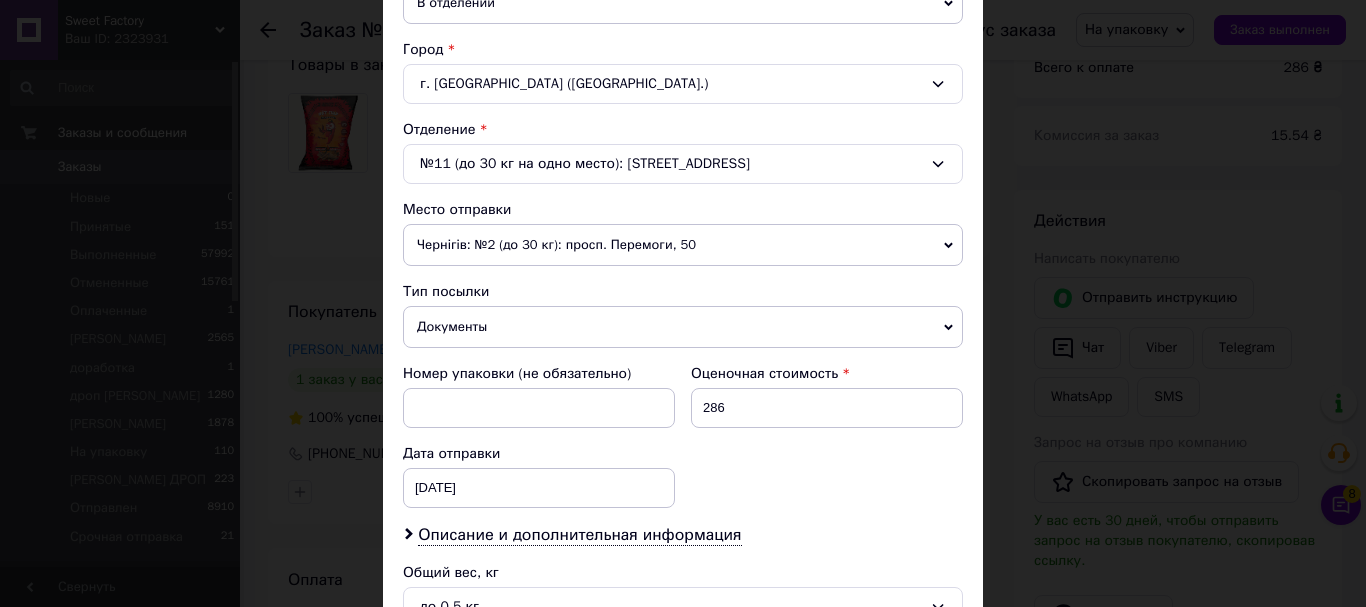scroll, scrollTop: 441, scrollLeft: 0, axis: vertical 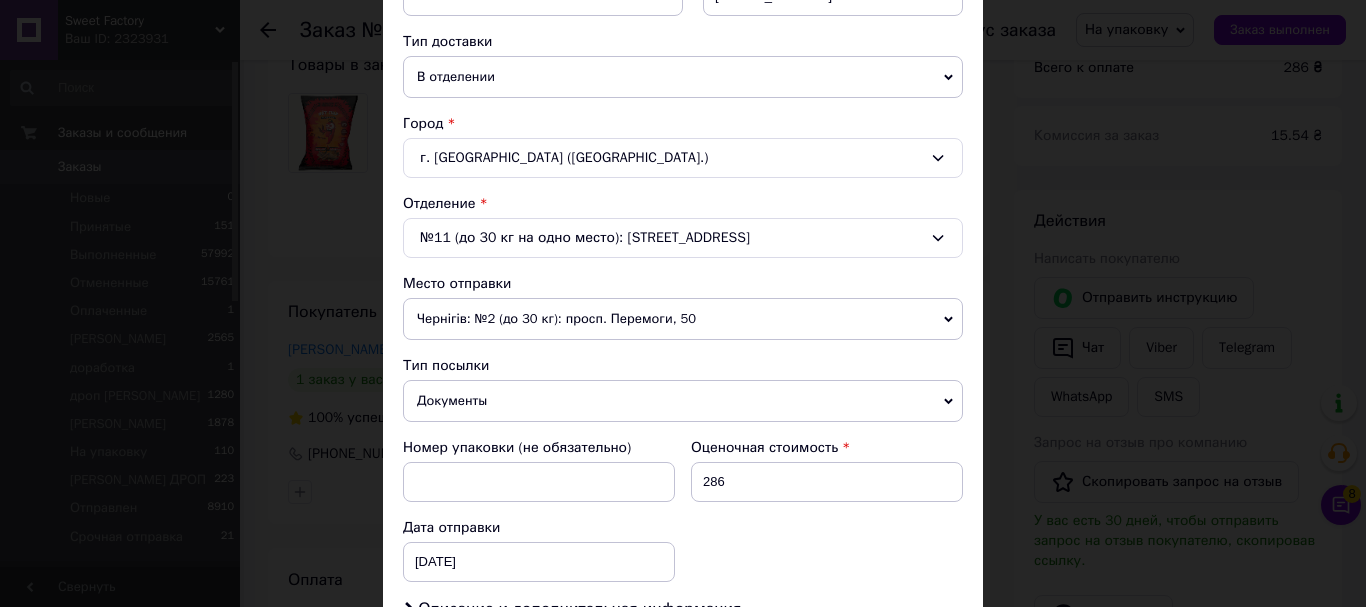 click on "Документы" at bounding box center [683, 401] 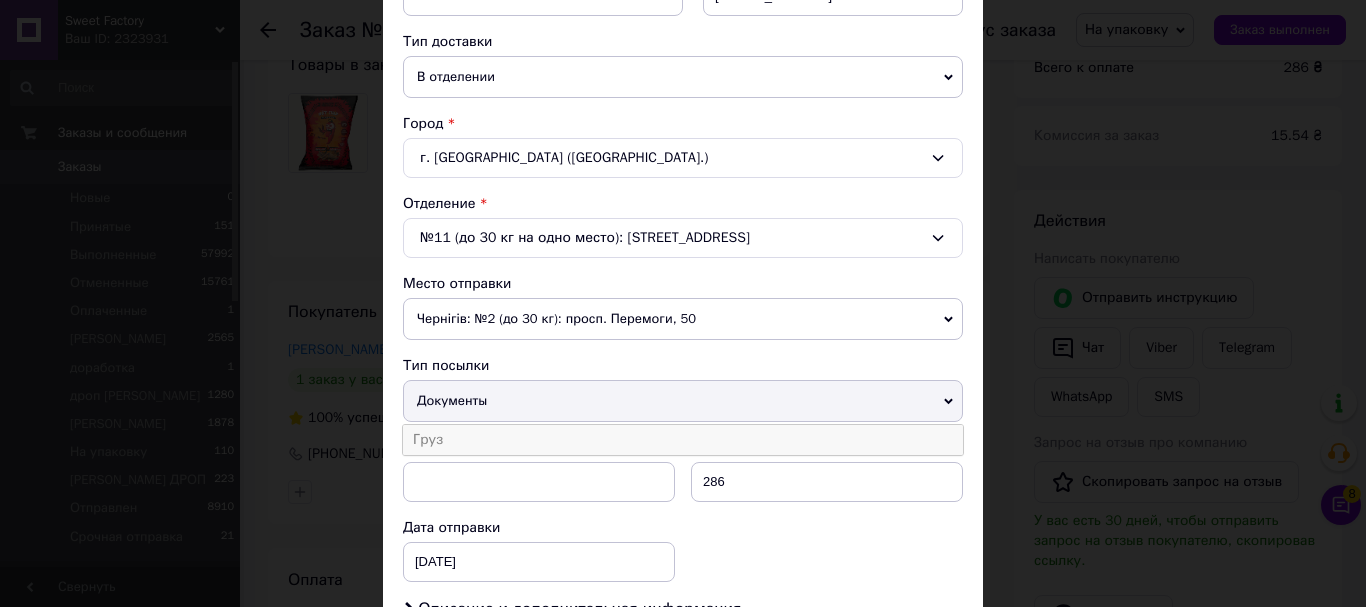 click on "Груз" at bounding box center [683, 440] 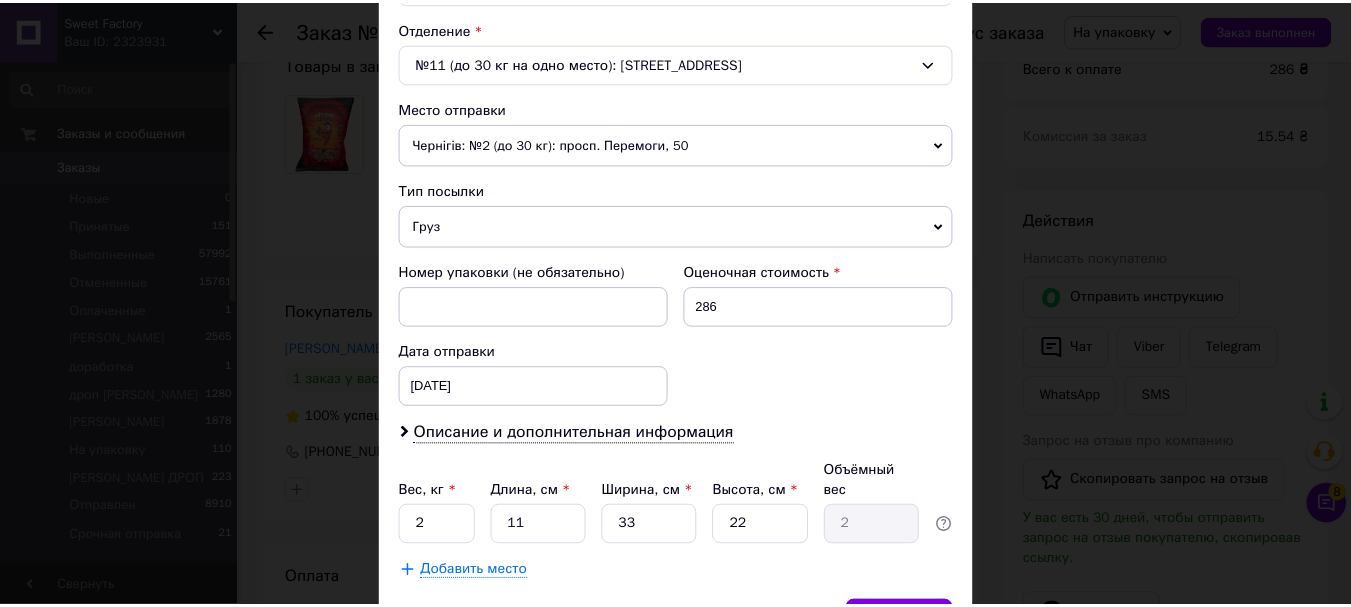 scroll, scrollTop: 721, scrollLeft: 0, axis: vertical 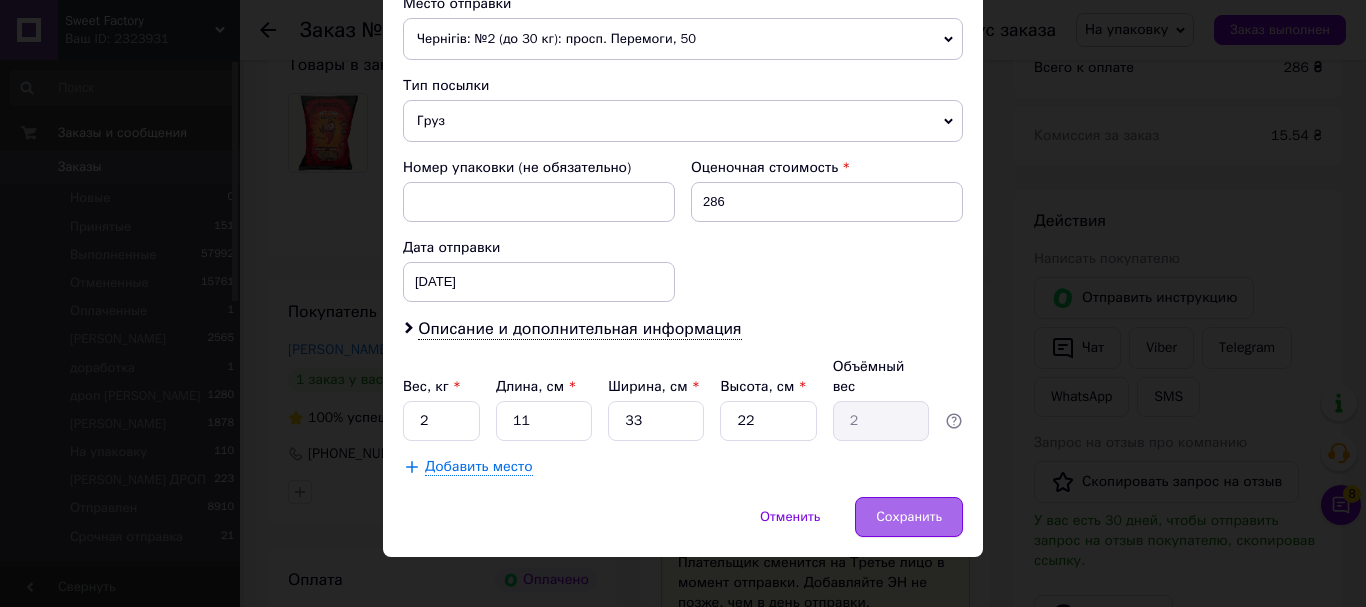 click on "Сохранить" at bounding box center [909, 517] 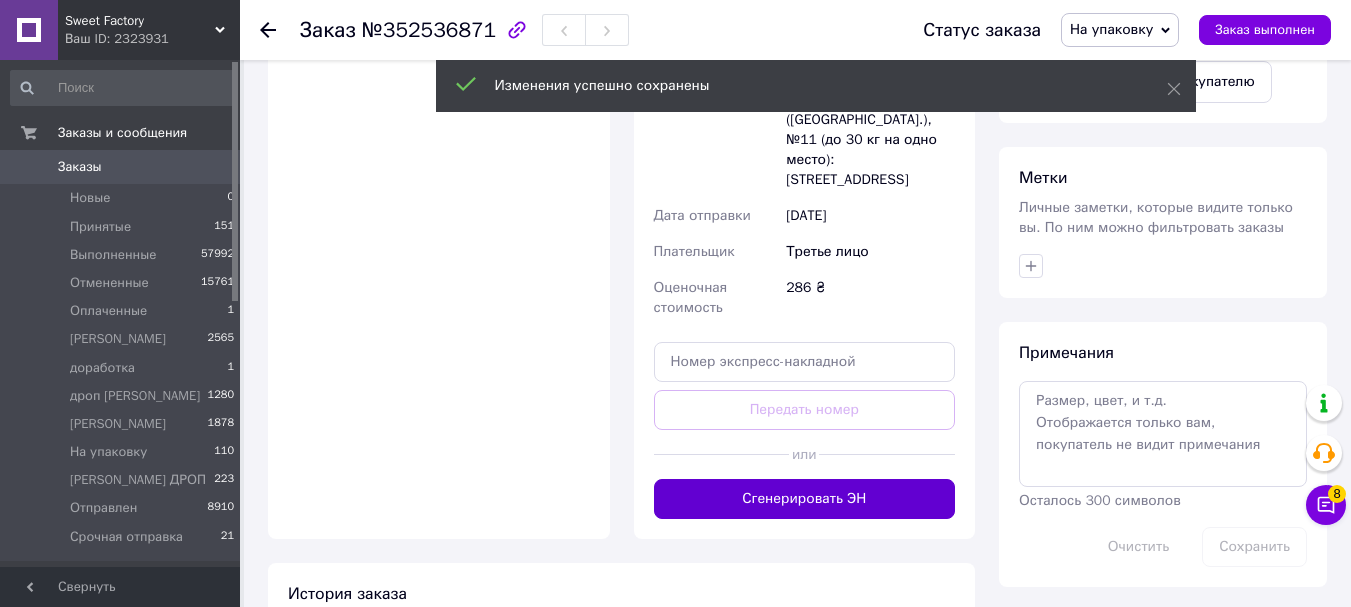 click on "Сгенерировать ЭН" at bounding box center (805, 499) 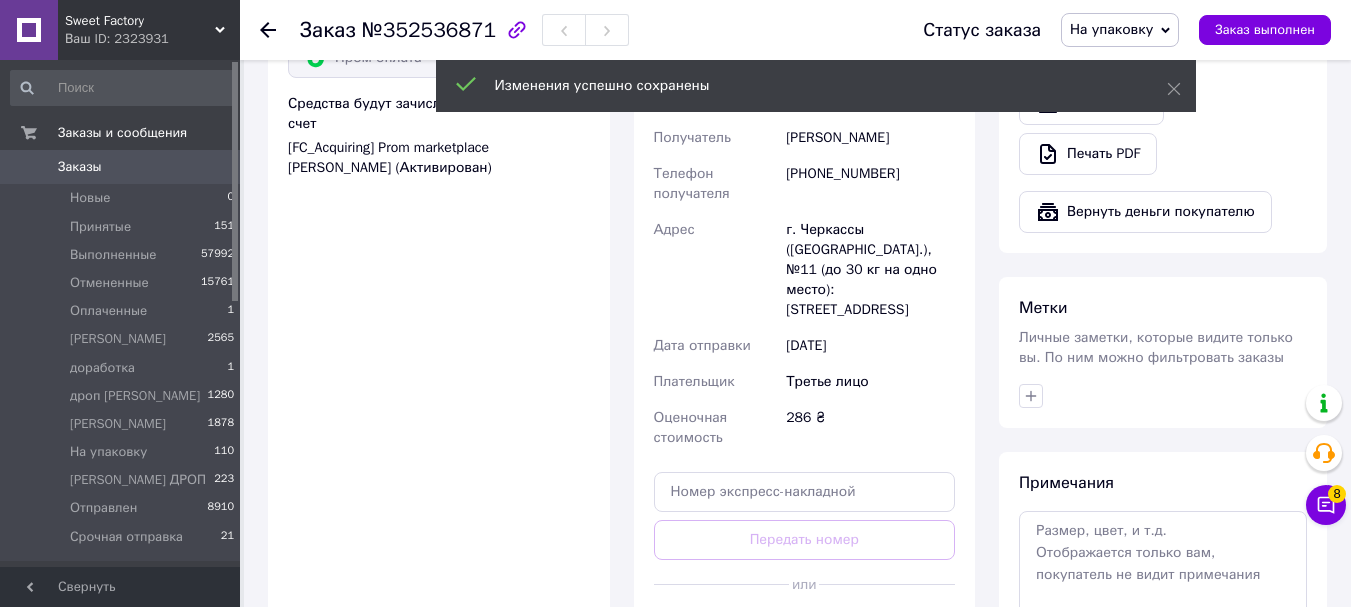 scroll, scrollTop: 500, scrollLeft: 0, axis: vertical 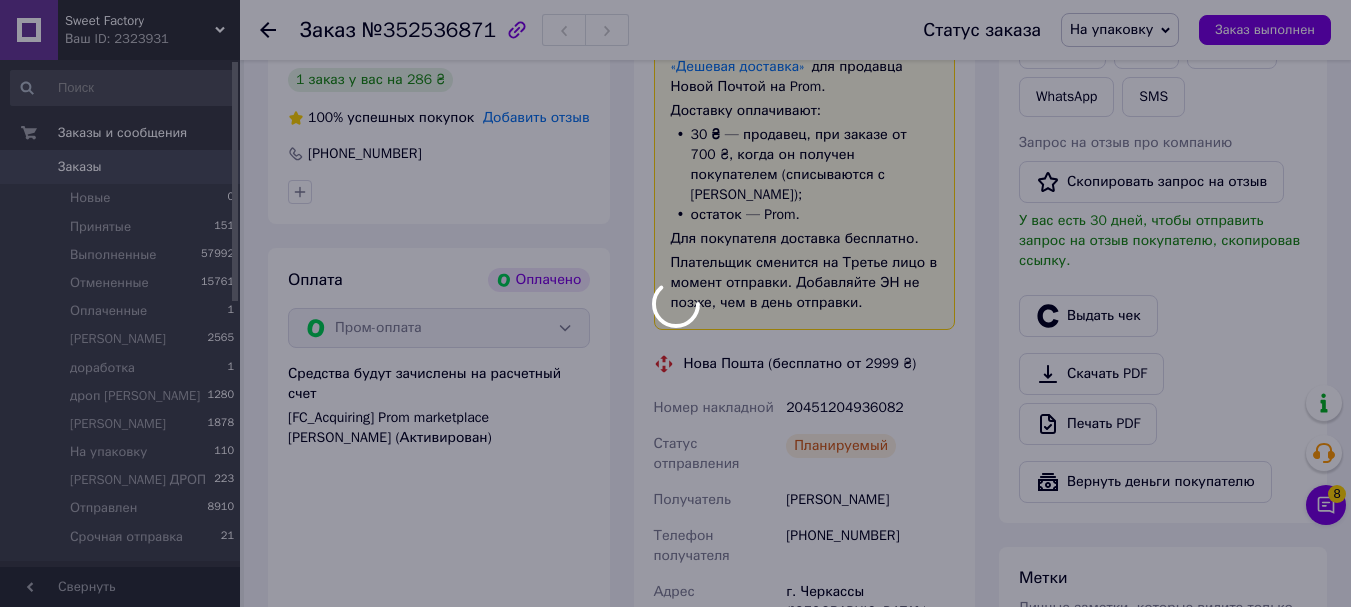 click at bounding box center [675, 303] 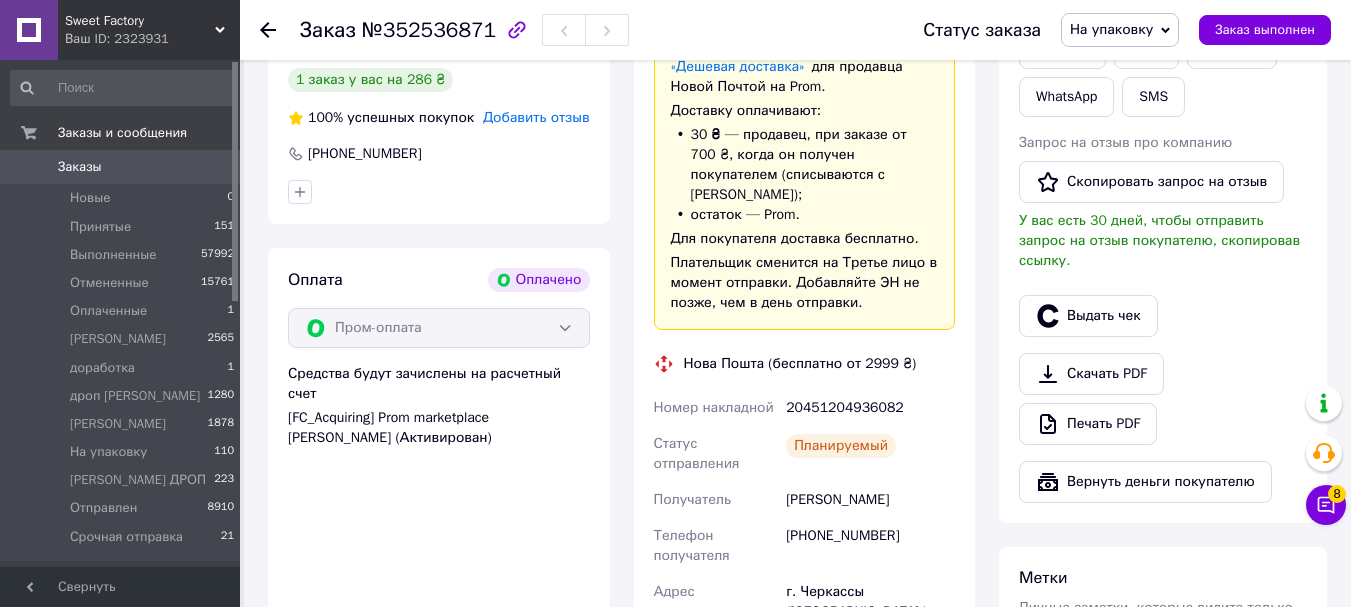 scroll, scrollTop: 80, scrollLeft: 0, axis: vertical 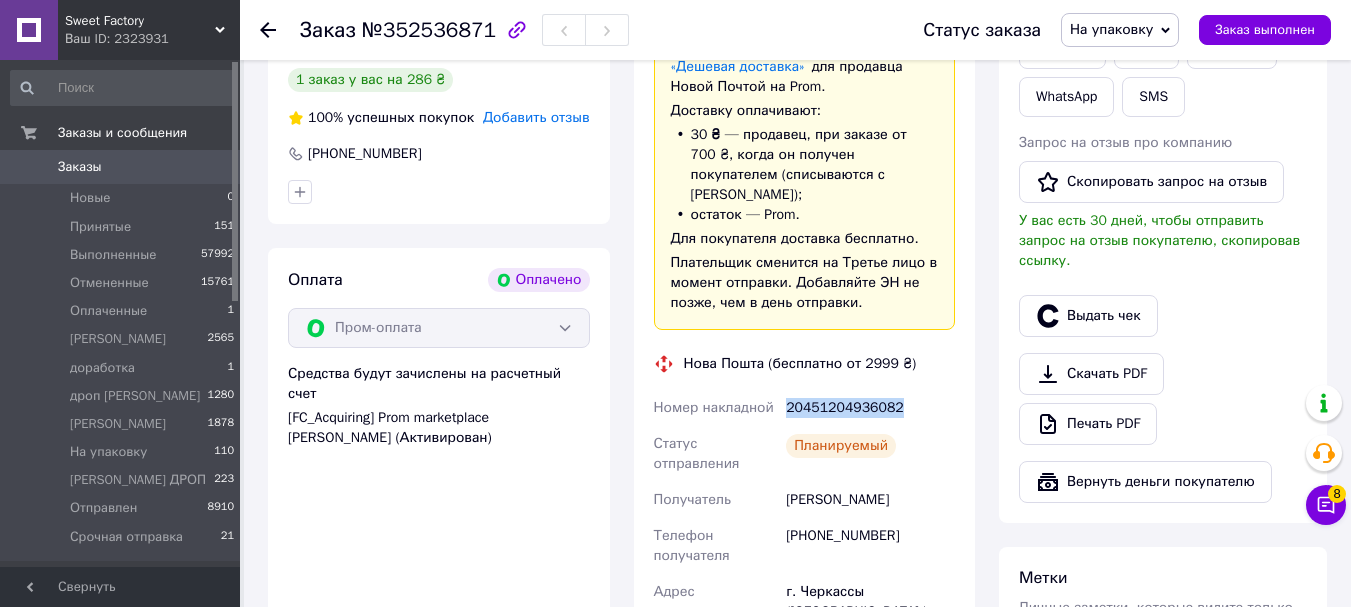 click on "20451204936082" at bounding box center (870, 408) 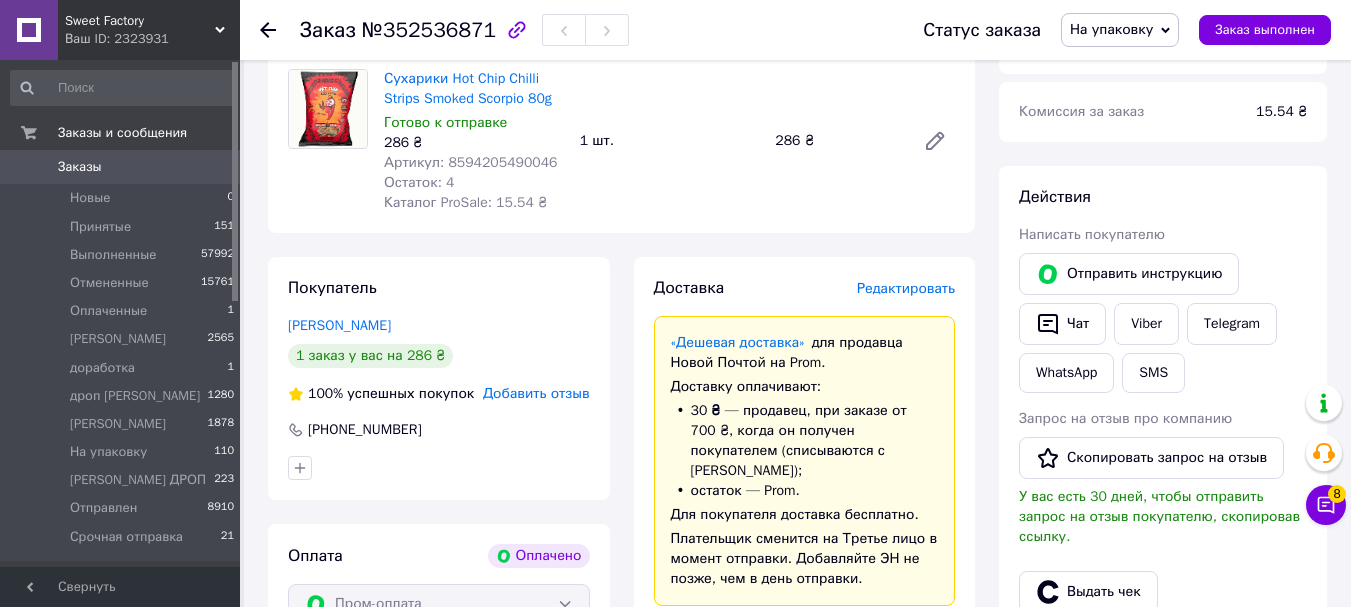 scroll, scrollTop: 200, scrollLeft: 0, axis: vertical 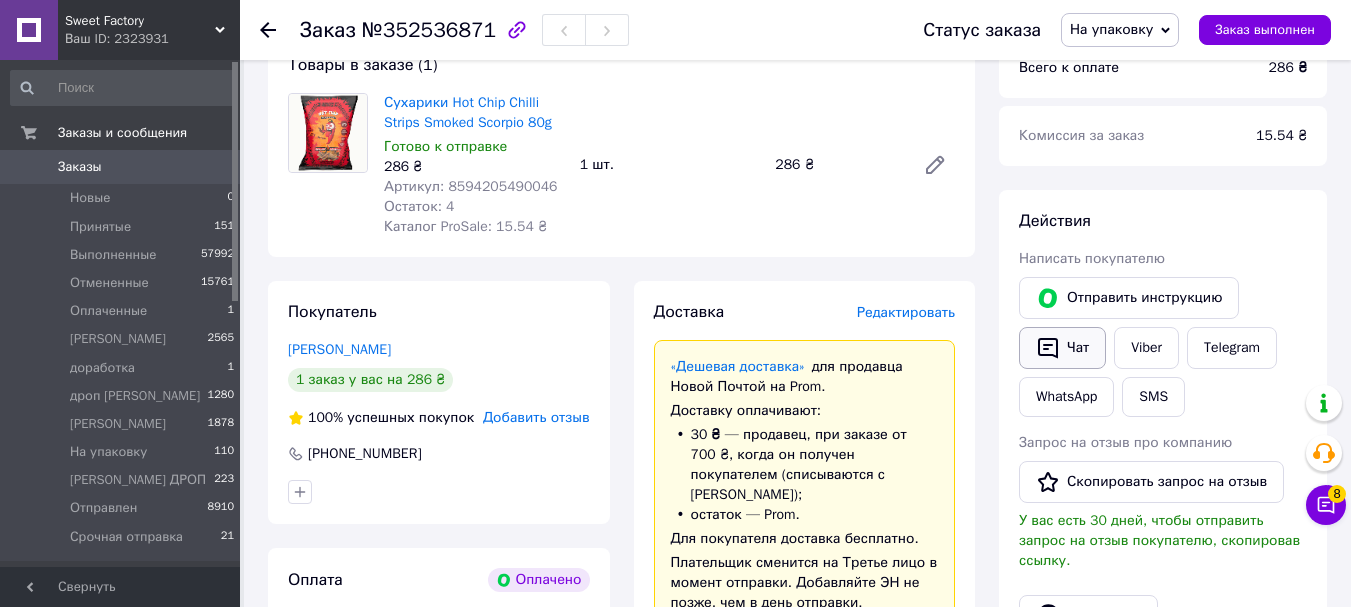 click 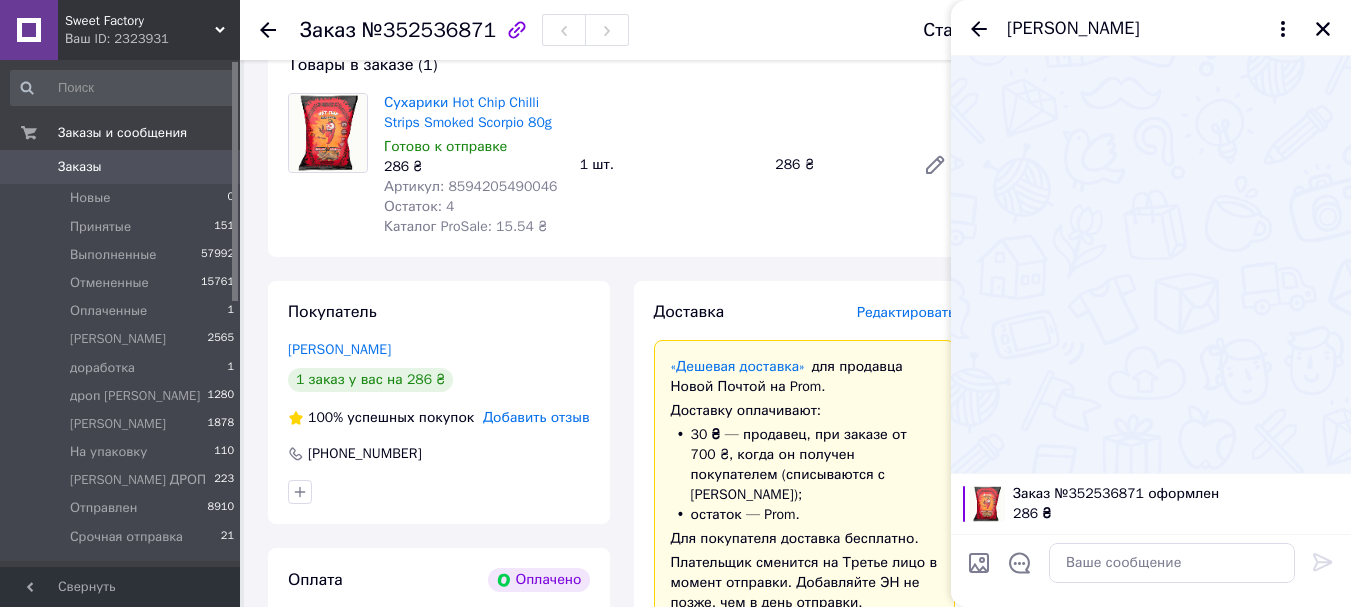 click at bounding box center [1172, 563] 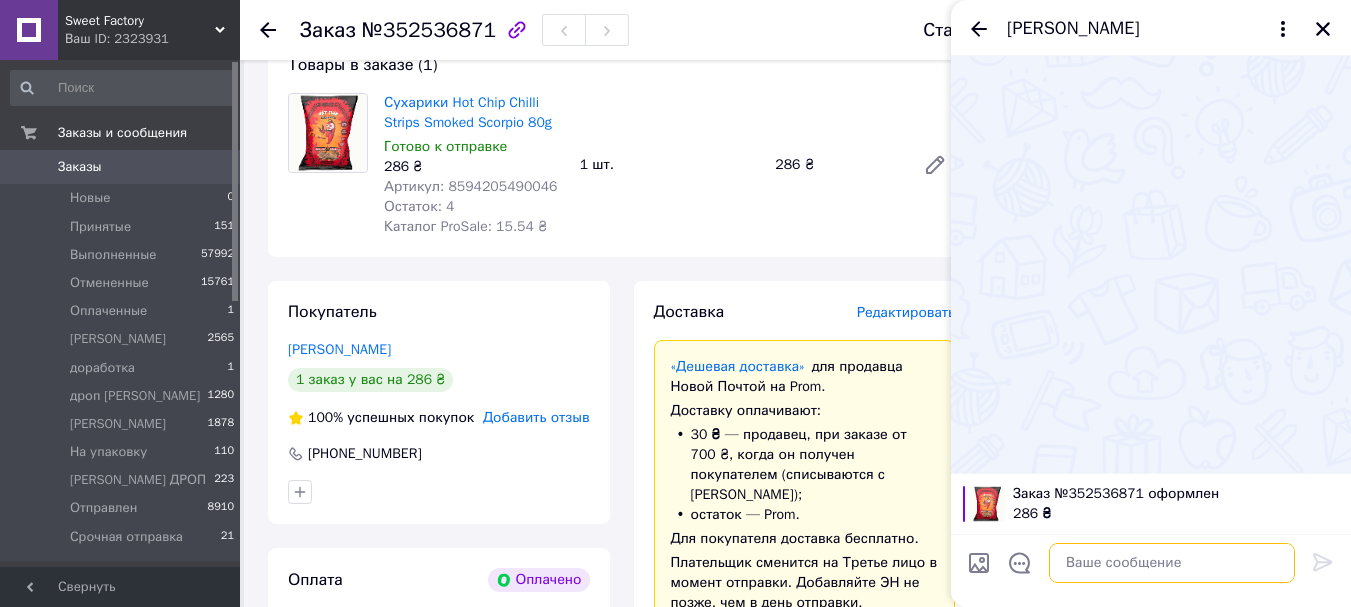click at bounding box center [1172, 563] 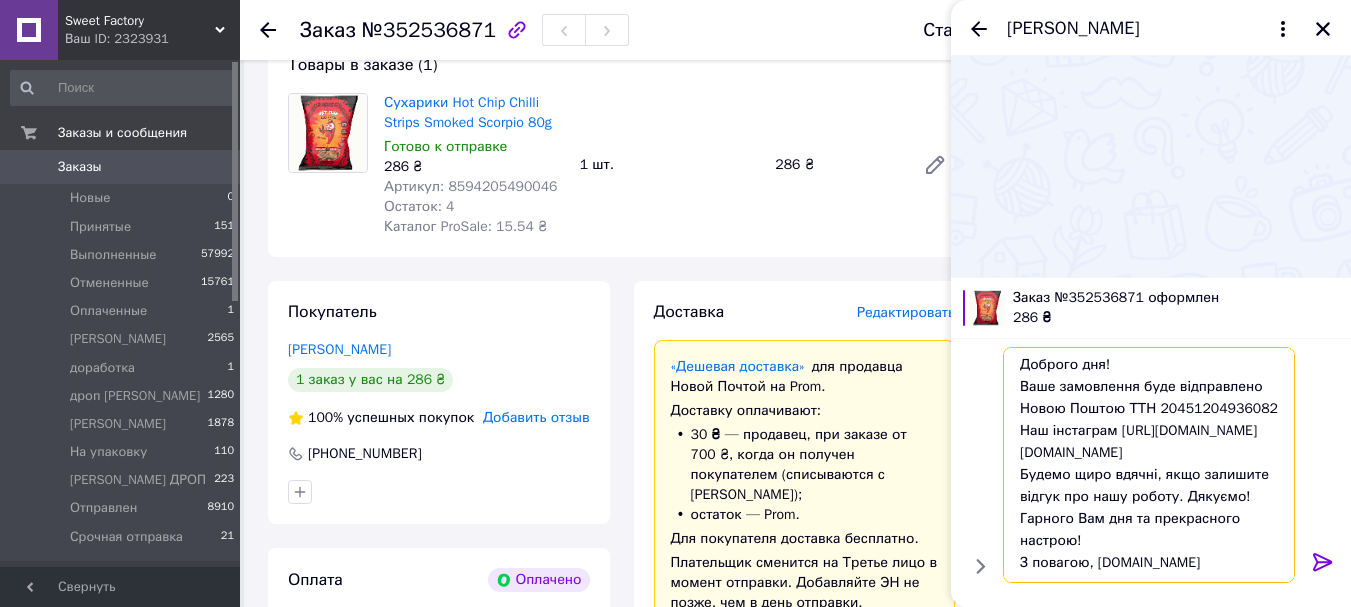 scroll, scrollTop: 24, scrollLeft: 0, axis: vertical 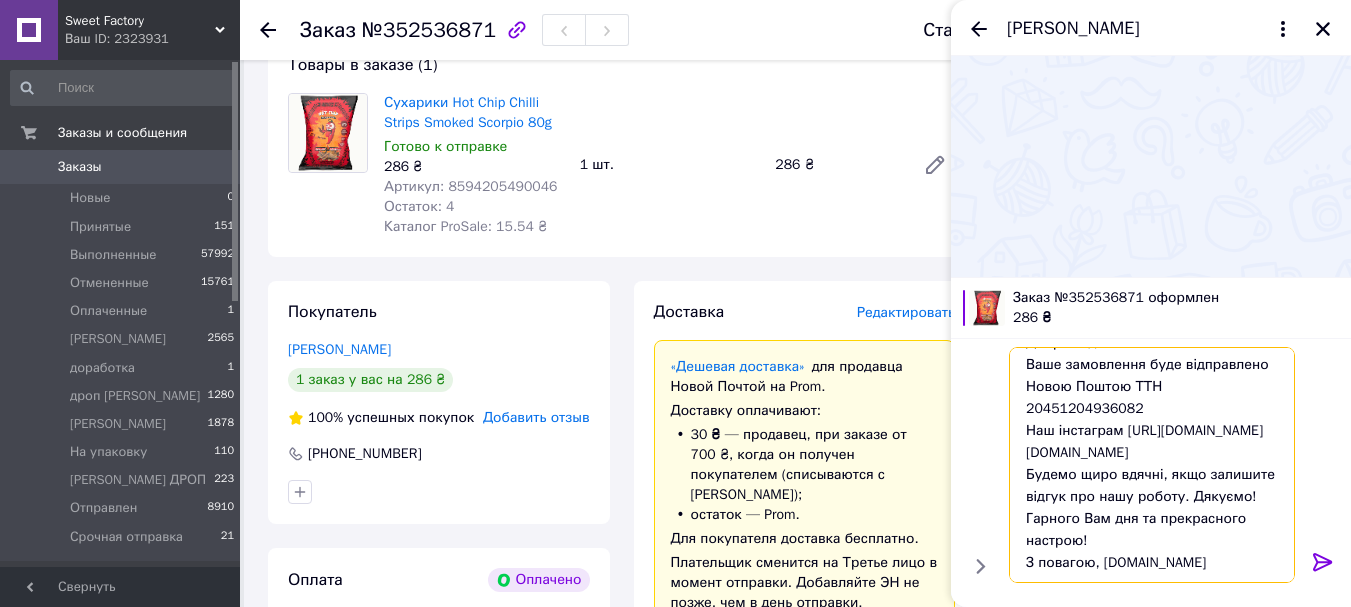 type on "Доброго дня!
Ваше замовлення буде відправлено Новою Поштою ТТН 20451204936082
Наш інстаграм [URL][DOMAIN_NAME][DOMAIN_NAME]
Будемо щиро вдячні, якщо залишите відгук про нашу роботу. Дякуємо!
Гарного Вам дня та прекрасного настрою!
З повагою, [DOMAIN_NAME]" 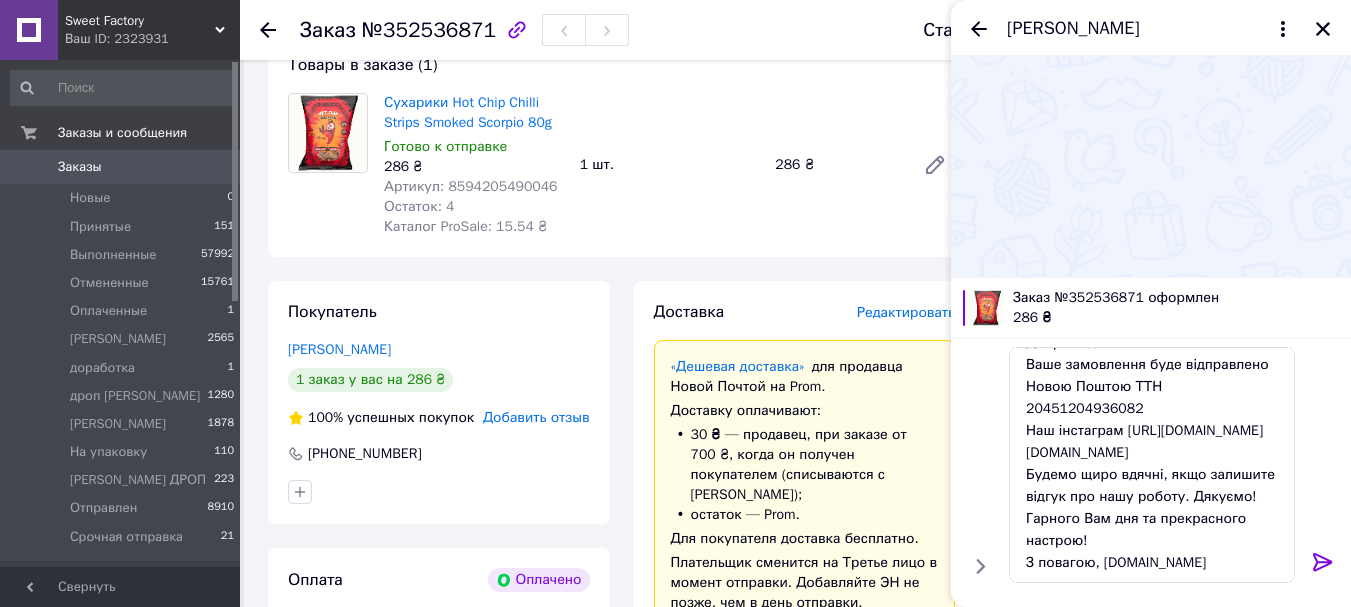 click 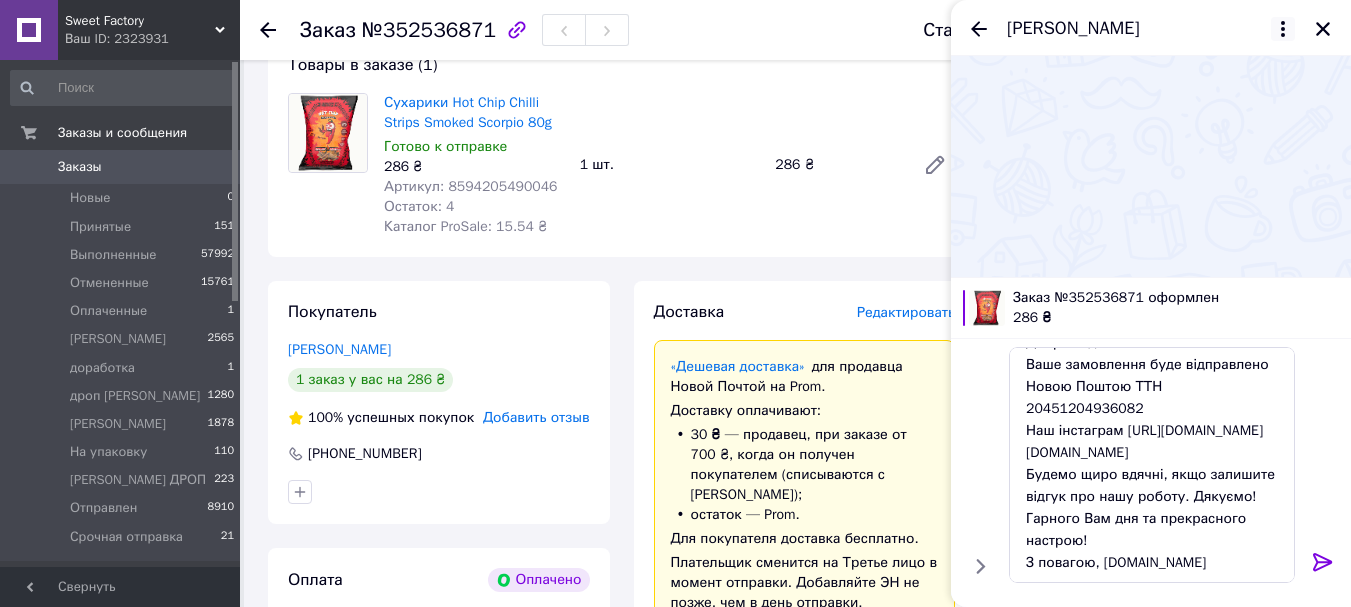 type 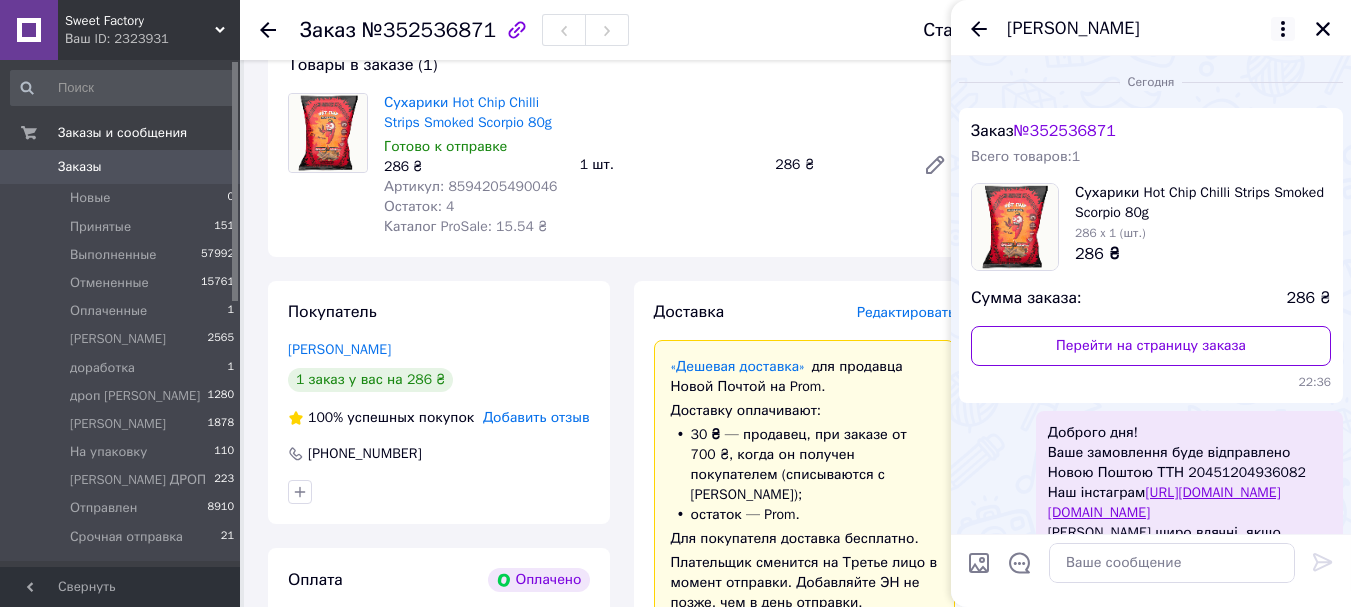 scroll, scrollTop: 0, scrollLeft: 0, axis: both 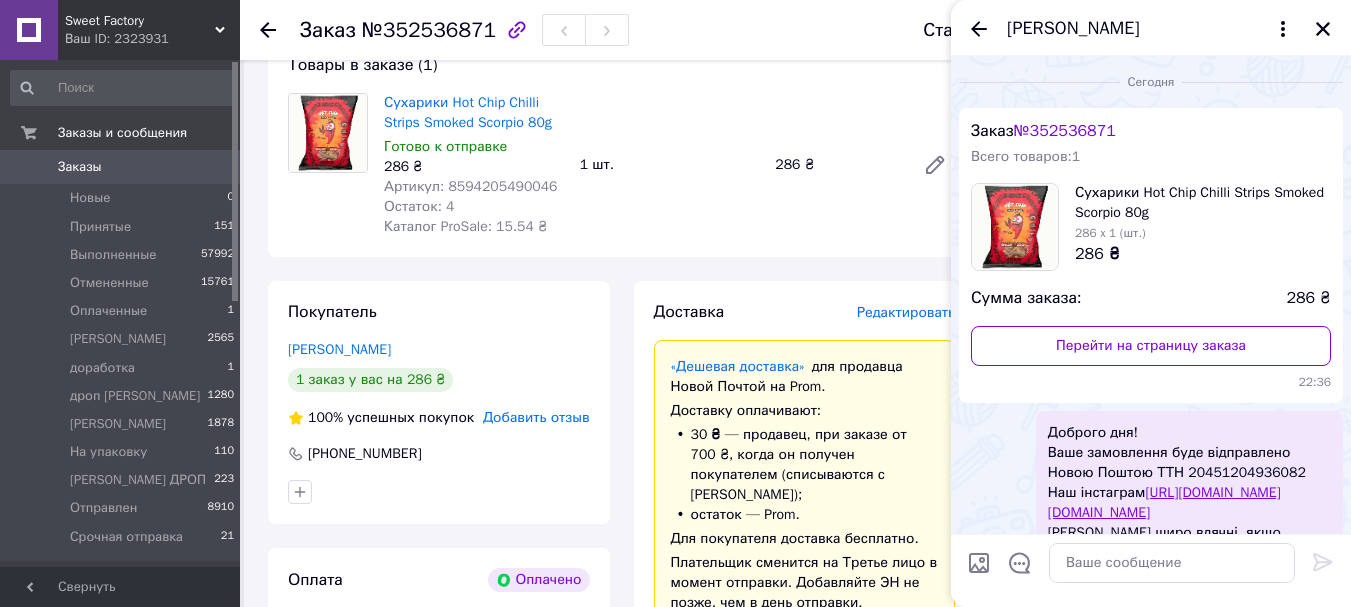 click 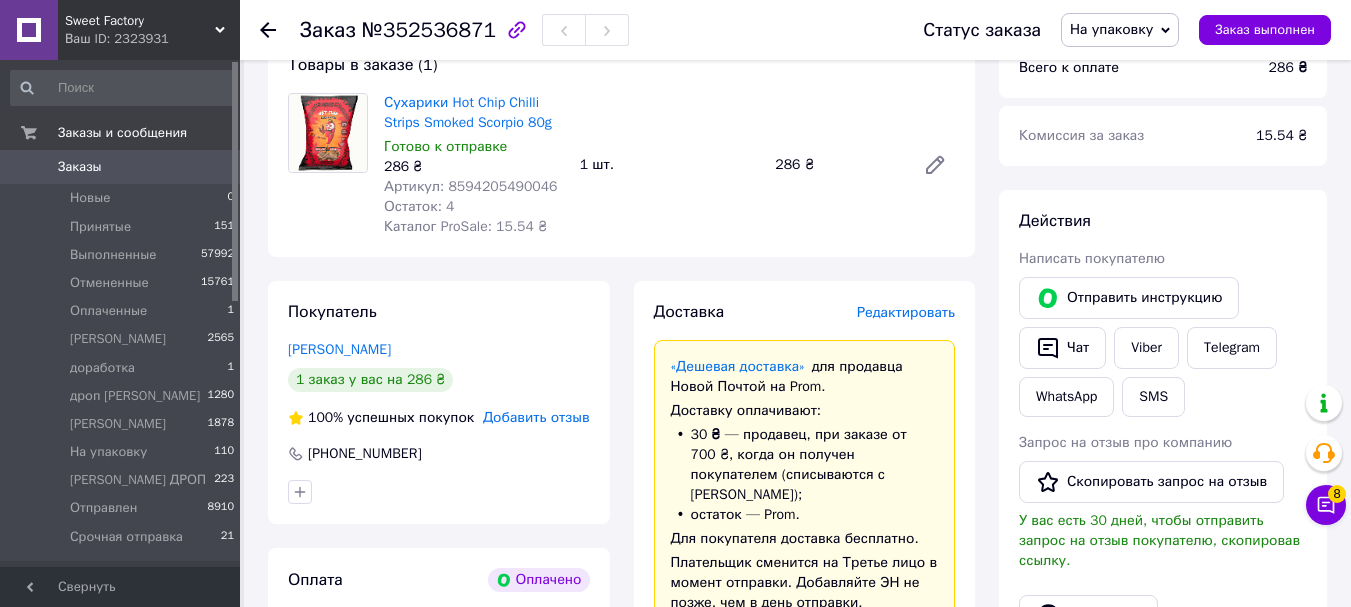 click on "Заказы" at bounding box center (121, 167) 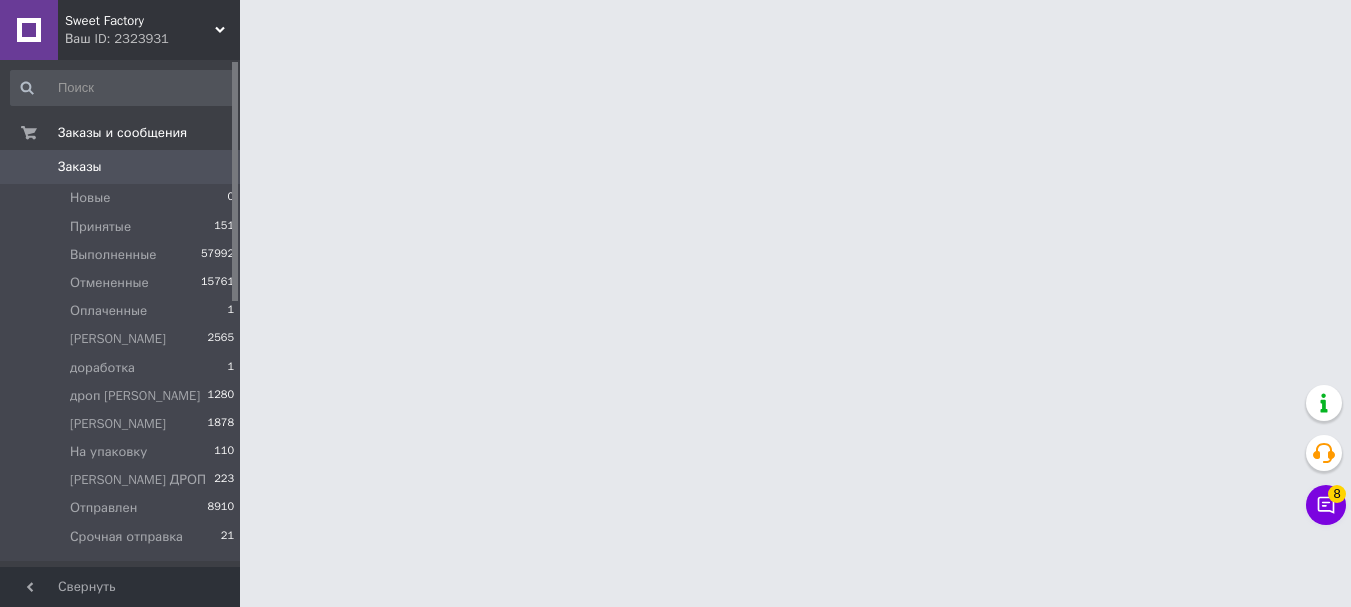 scroll, scrollTop: 0, scrollLeft: 0, axis: both 